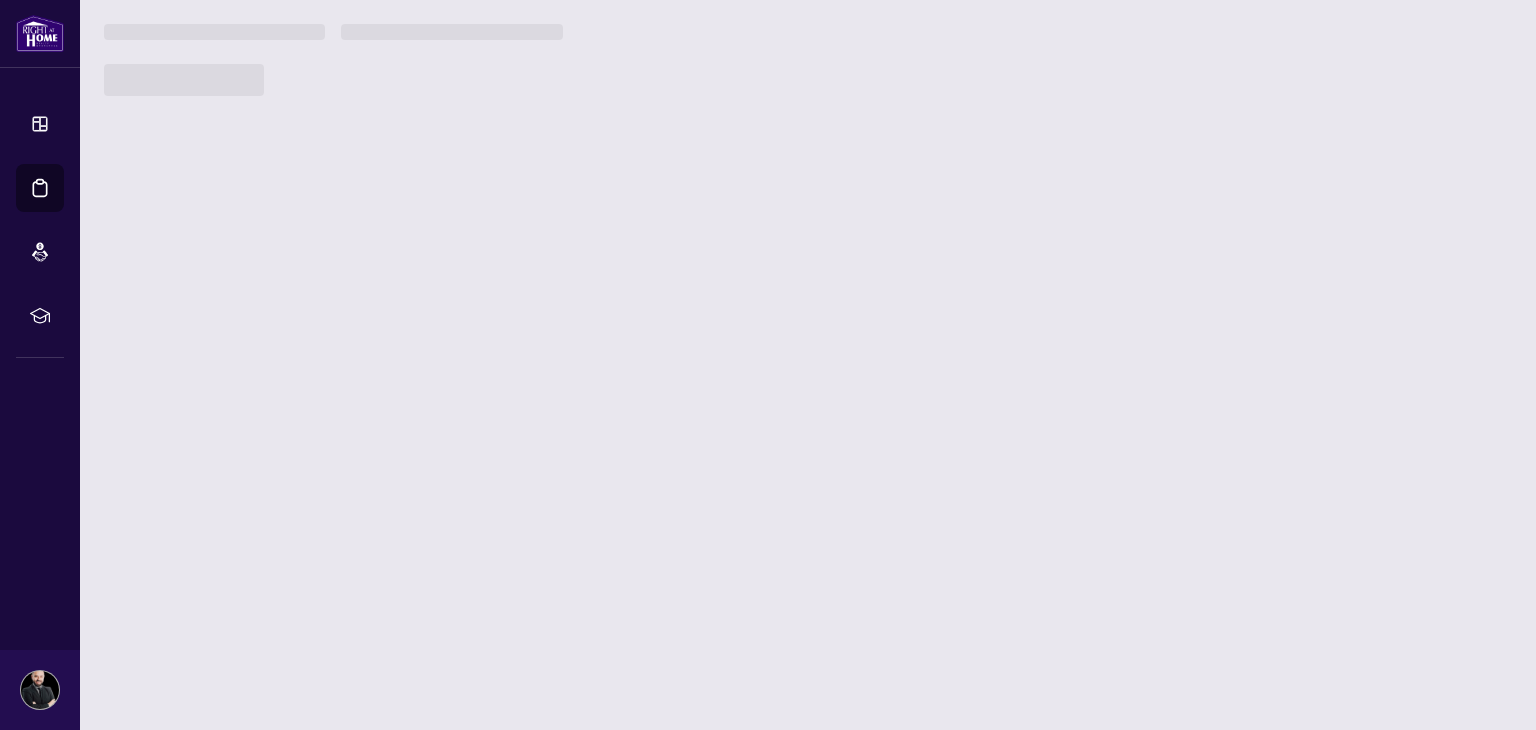scroll, scrollTop: 0, scrollLeft: 0, axis: both 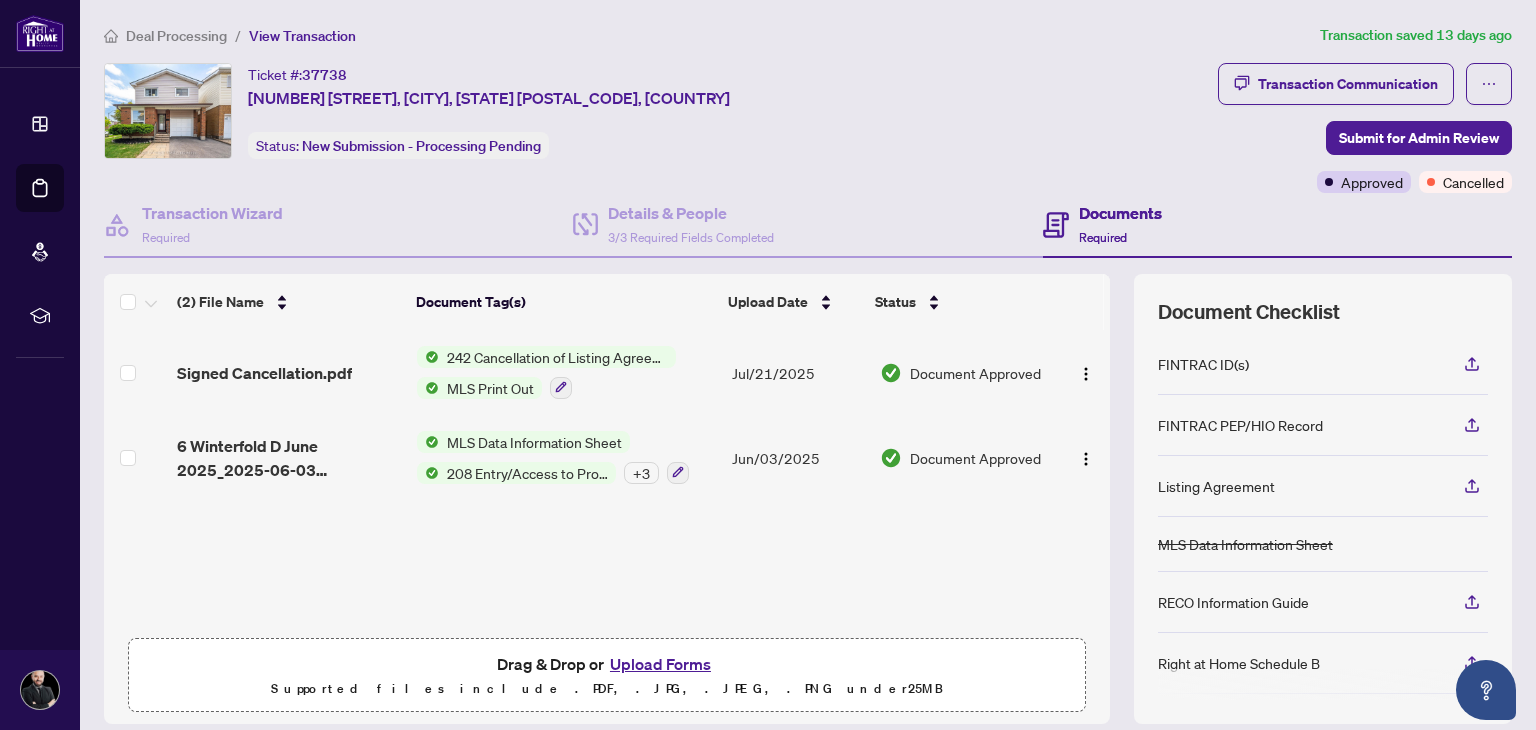 click on "Deal Processing" at bounding box center (176, 36) 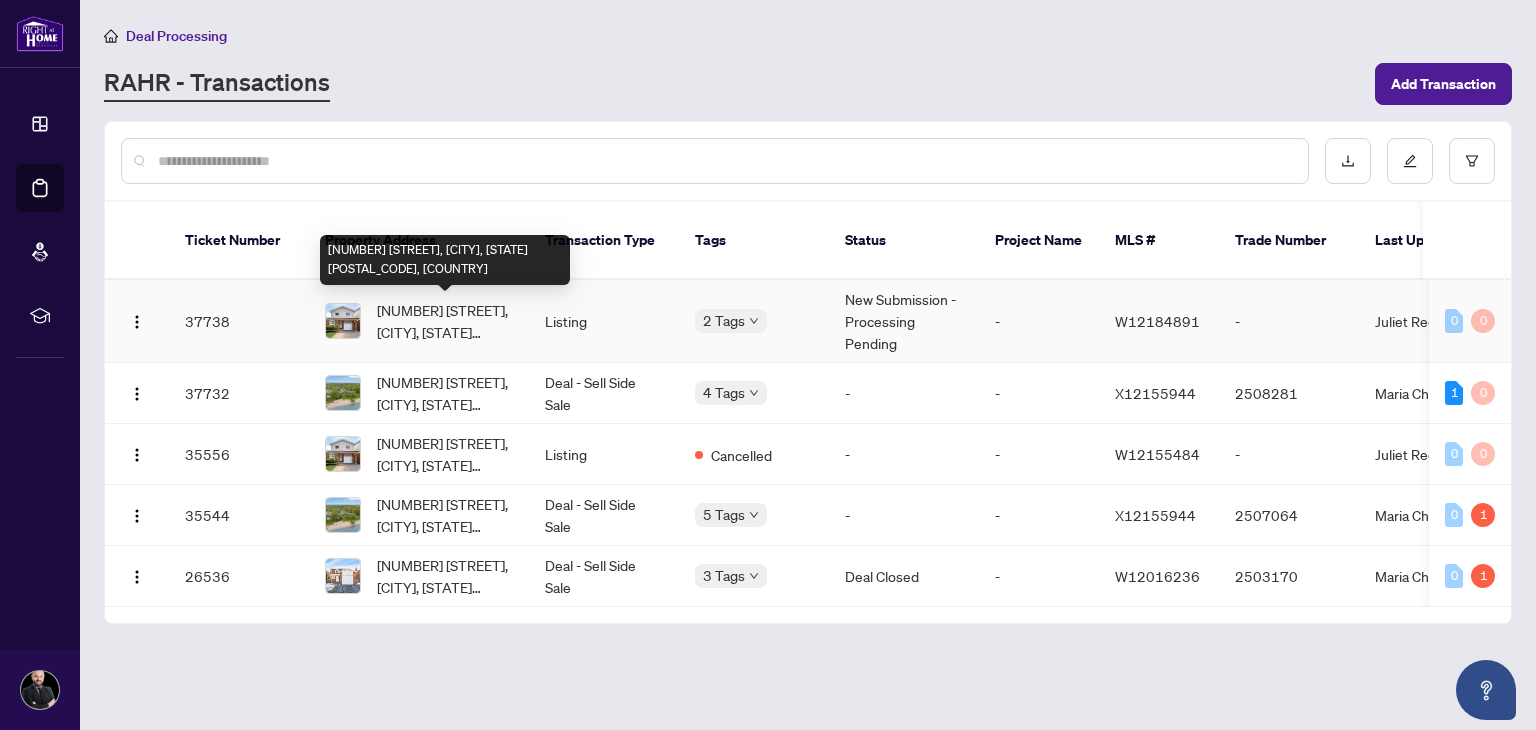 click on "[NUMBER] [STREET], [CITY], [STATE] [POSTAL_CODE], [COUNTRY]" at bounding box center [445, 321] 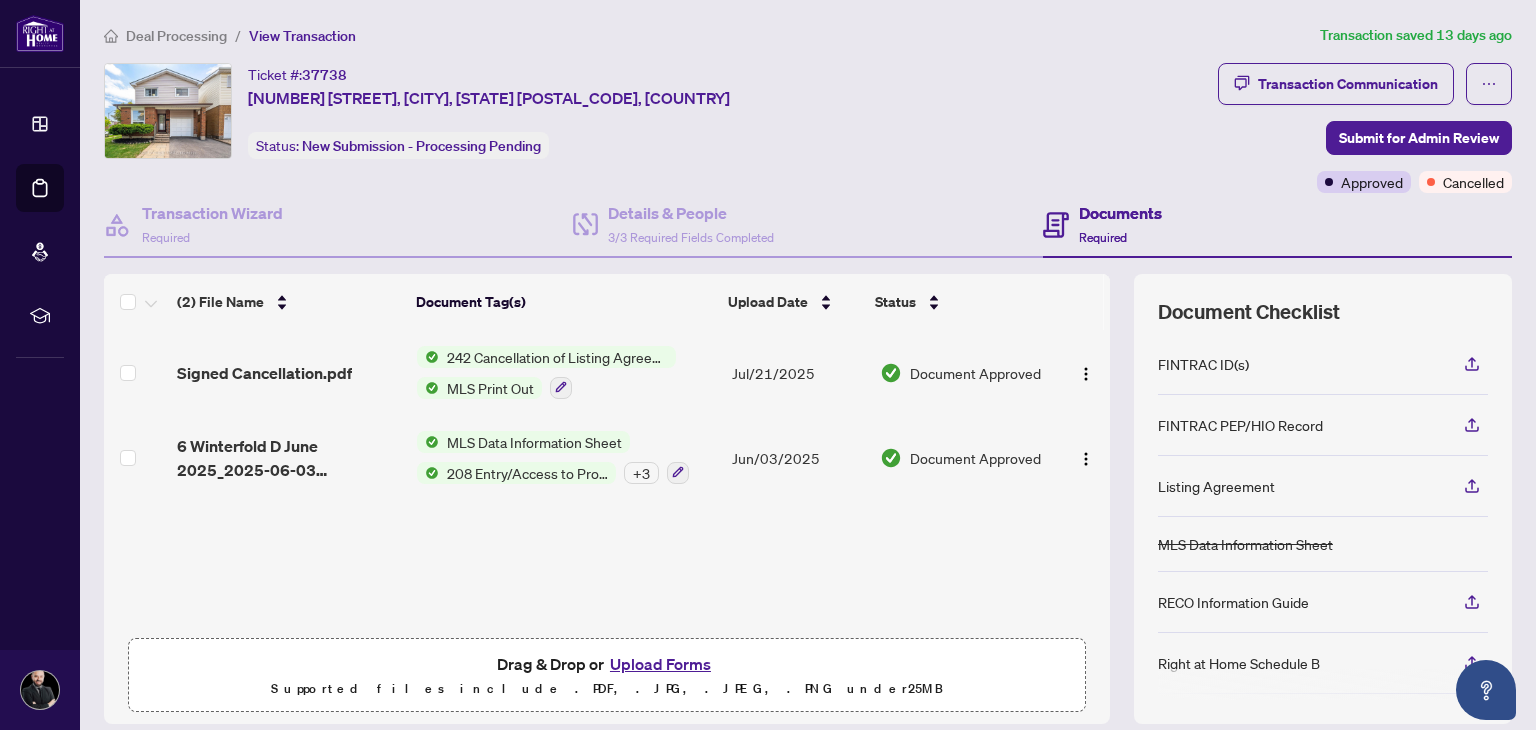 scroll, scrollTop: 0, scrollLeft: 0, axis: both 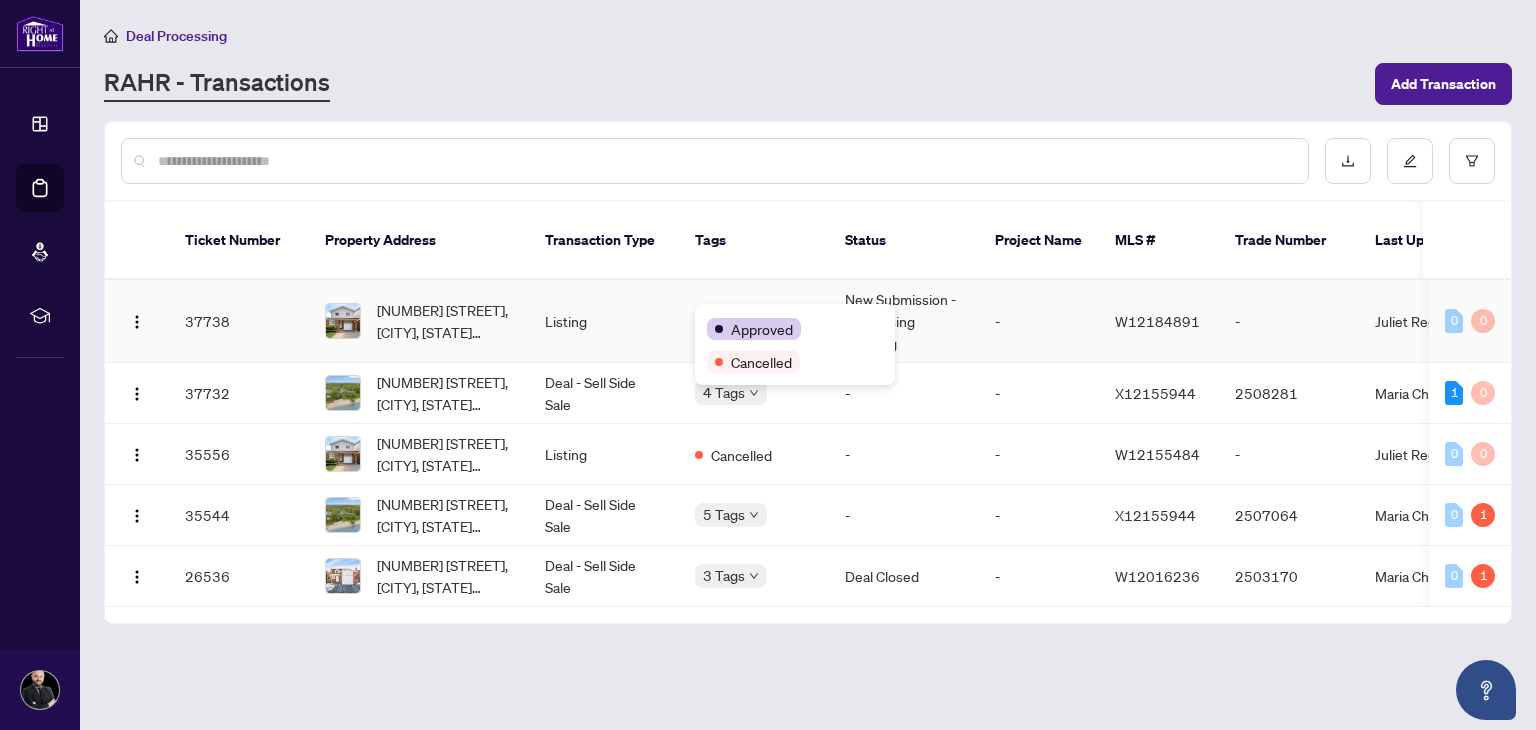 click on "Approved" at bounding box center [762, 329] 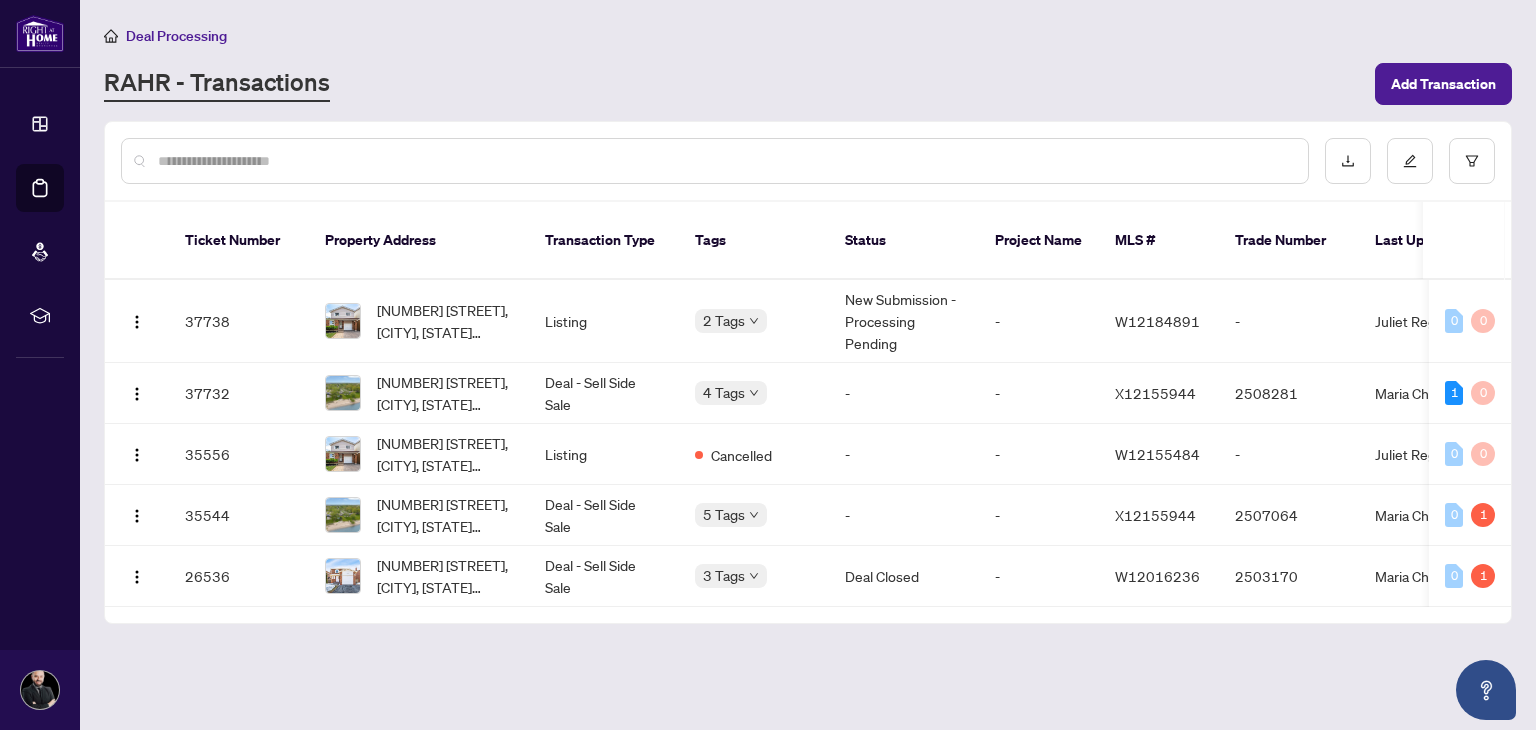click on "Deal Processing" at bounding box center [808, 35] 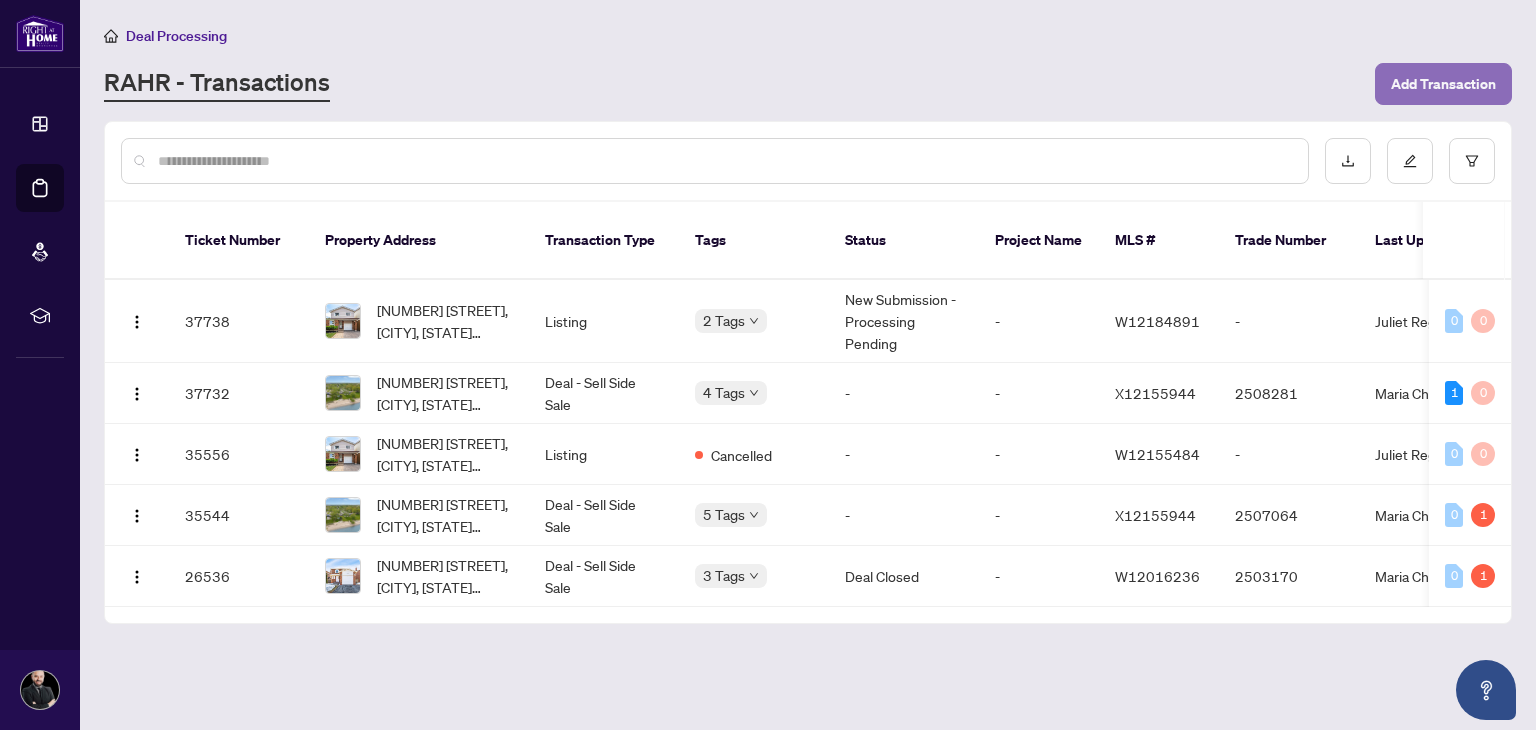 click on "Add Transaction" at bounding box center (1443, 84) 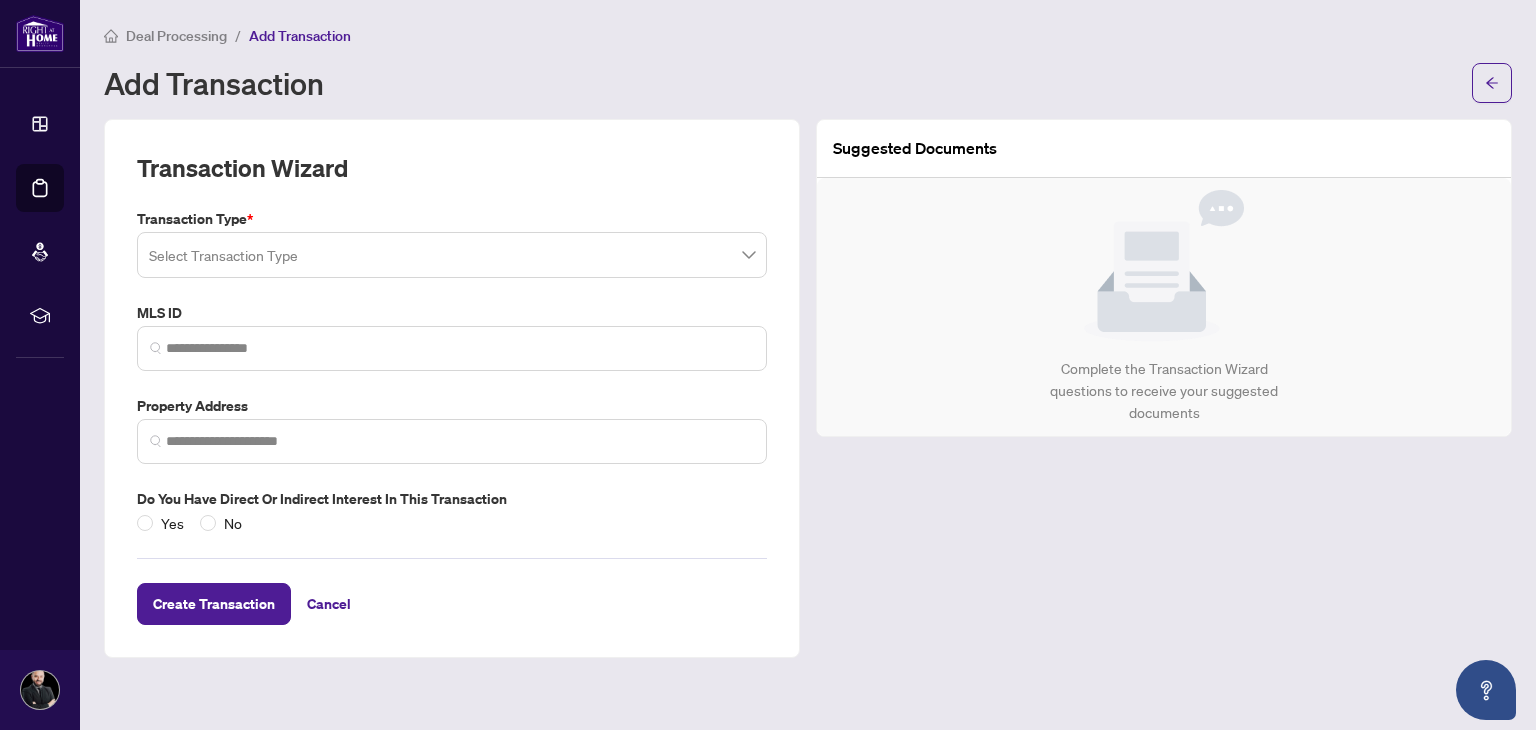 click at bounding box center (452, 255) 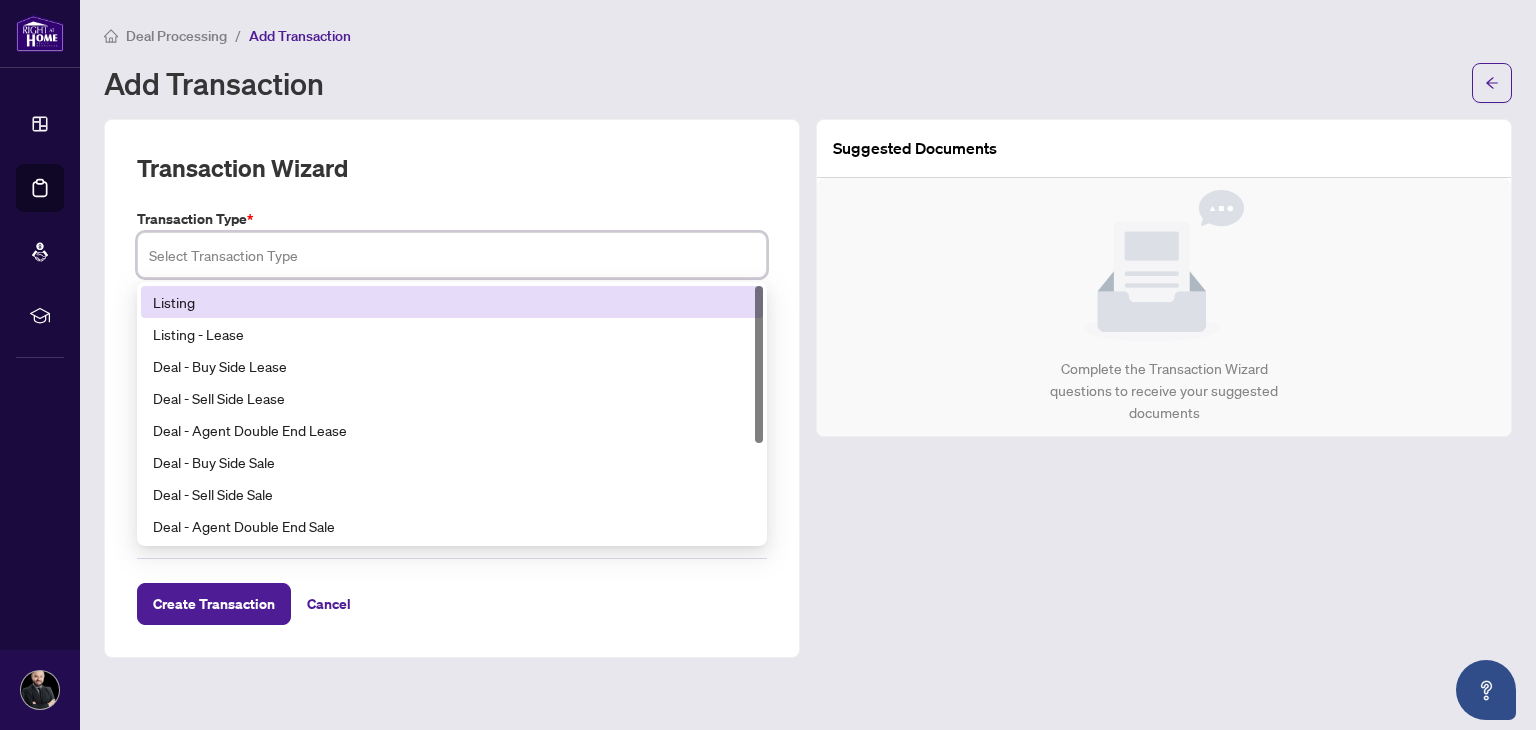 click on "Listing" at bounding box center [452, 302] 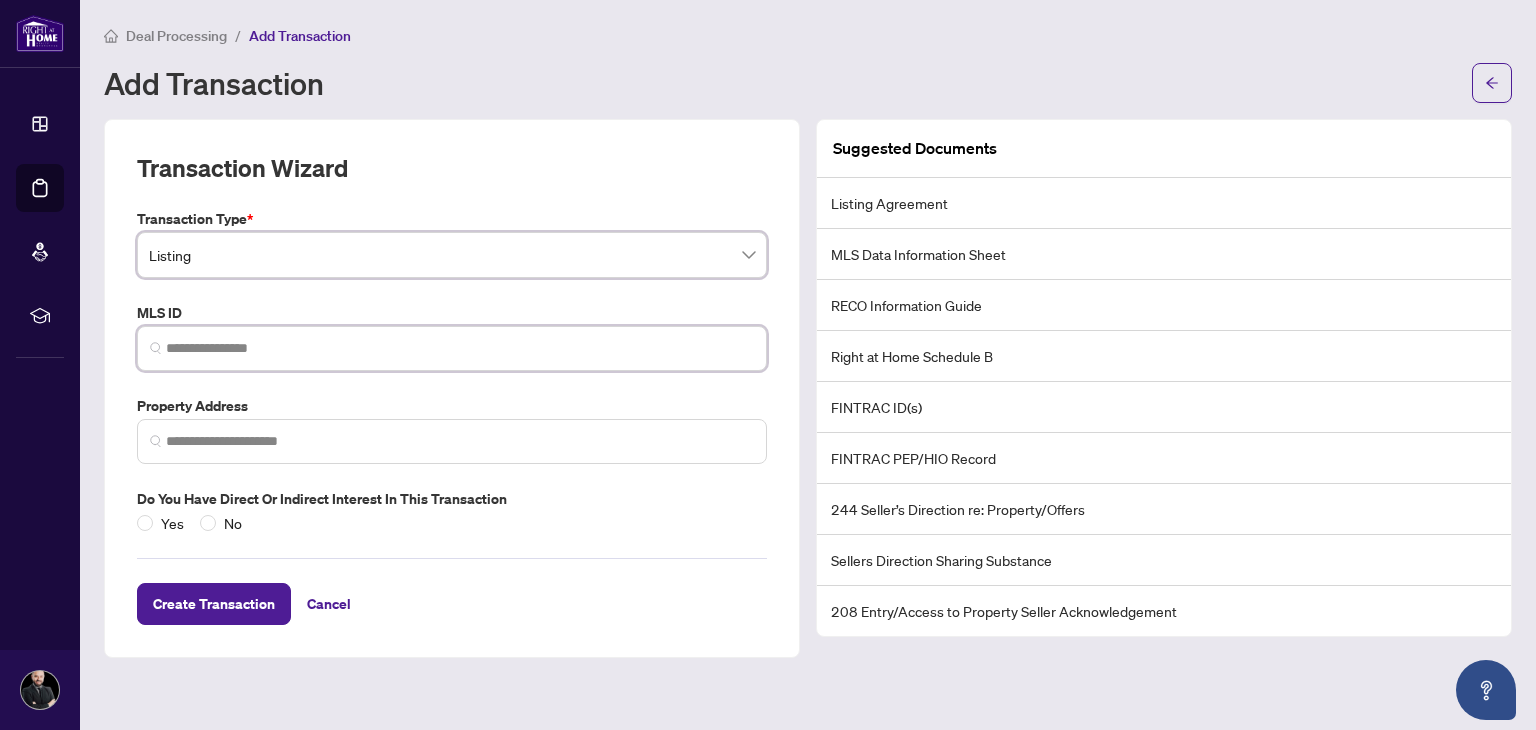 click at bounding box center [460, 348] 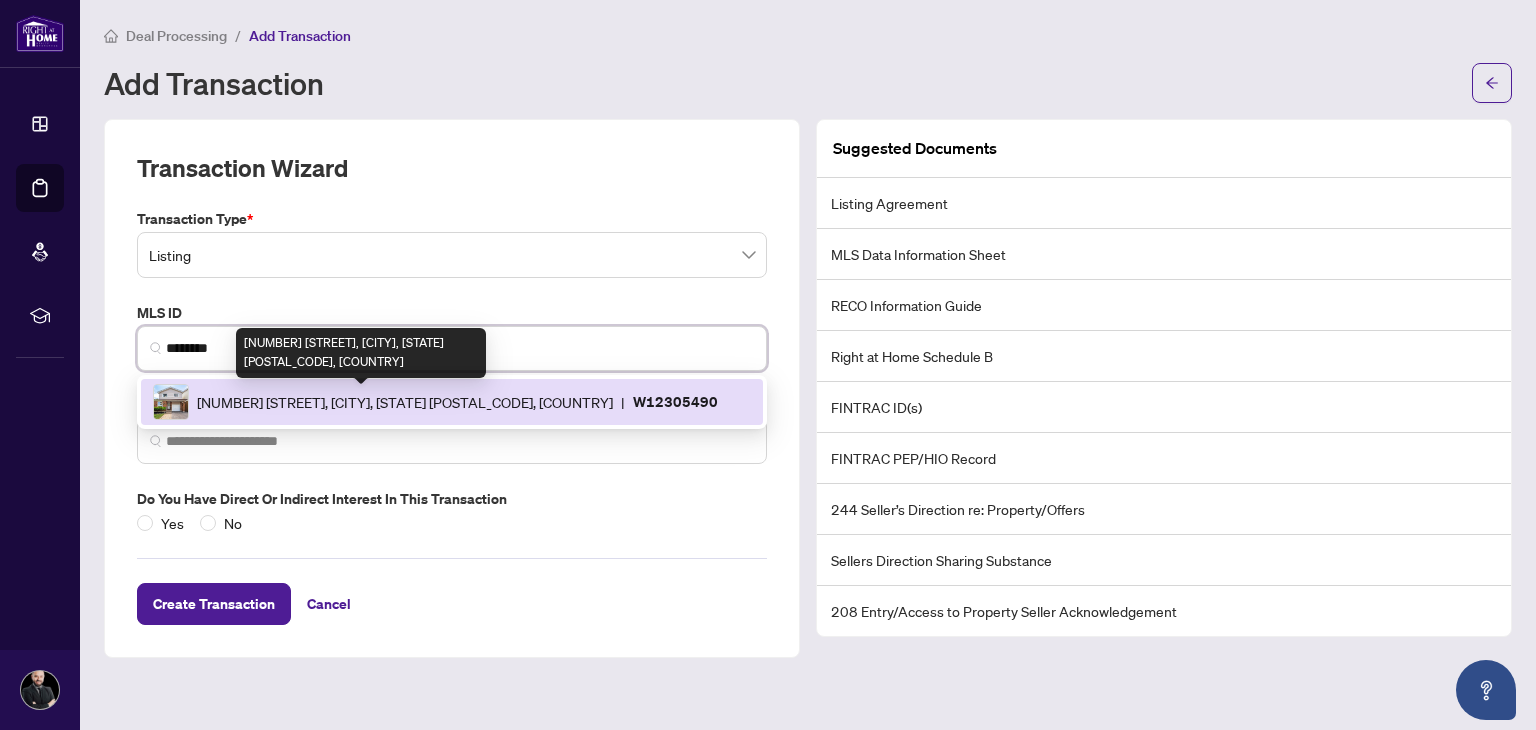 click on "[NUMBER] [STREET], [CITY], [STATE] [POSTAL_CODE], [COUNTRY]" at bounding box center (405, 402) 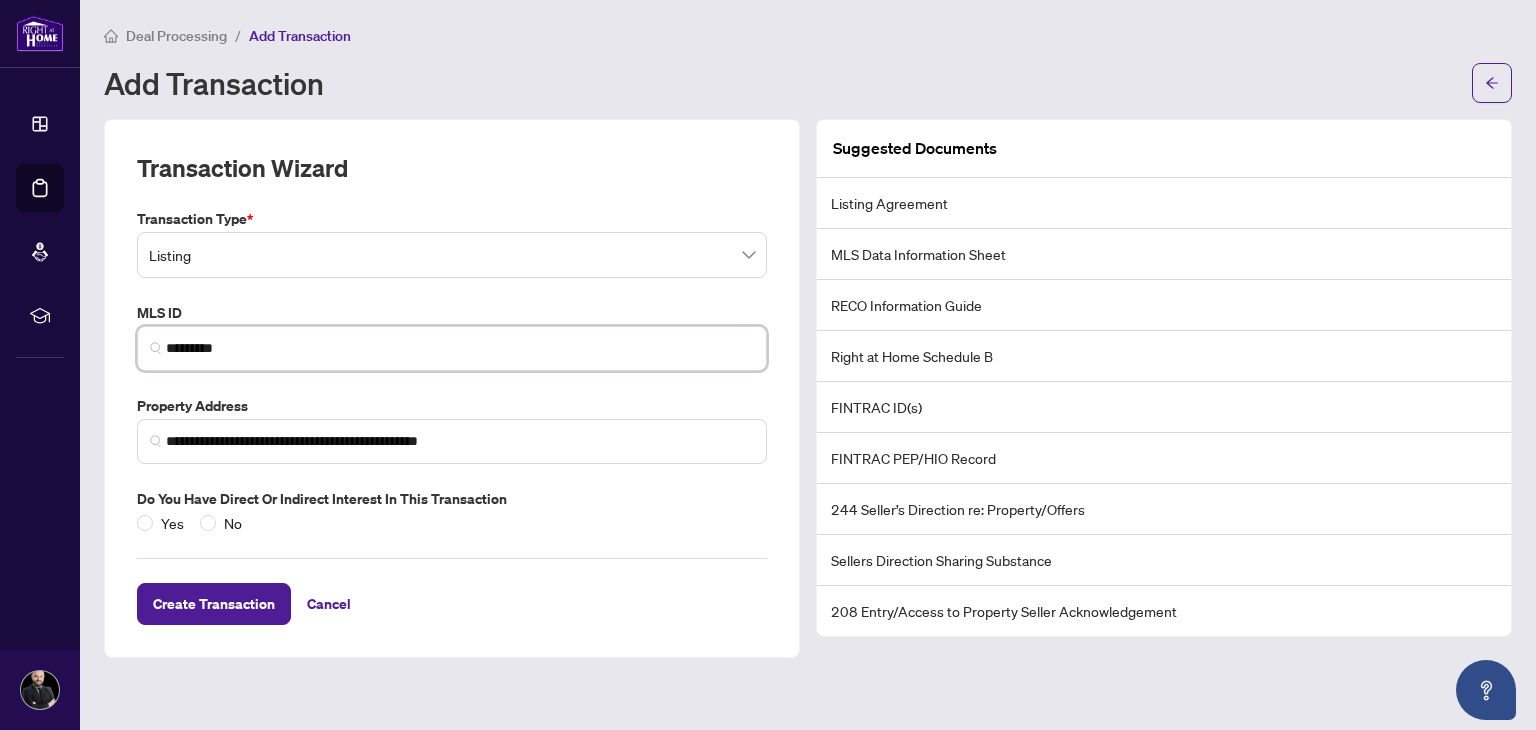 type on "*********" 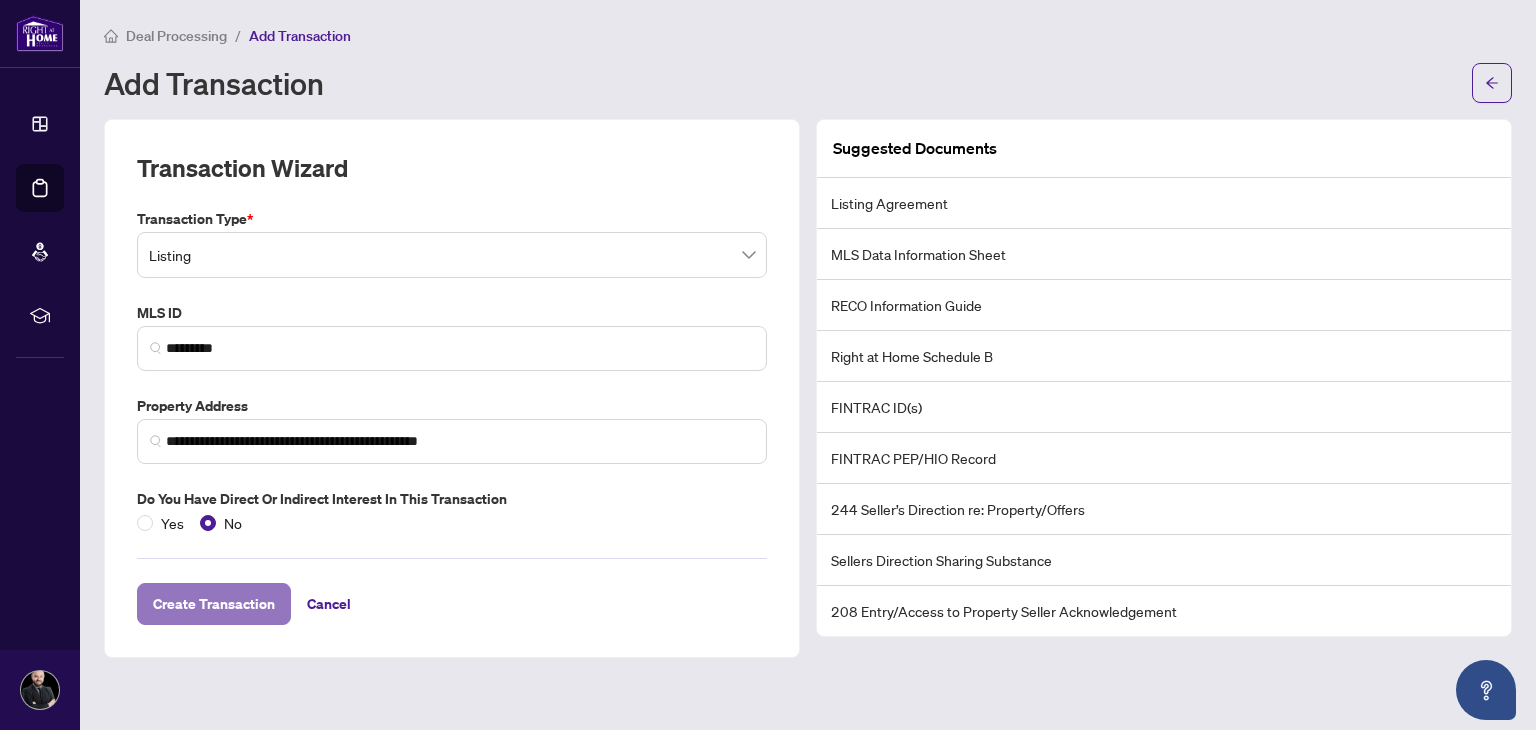 click on "Create Transaction" at bounding box center [214, 604] 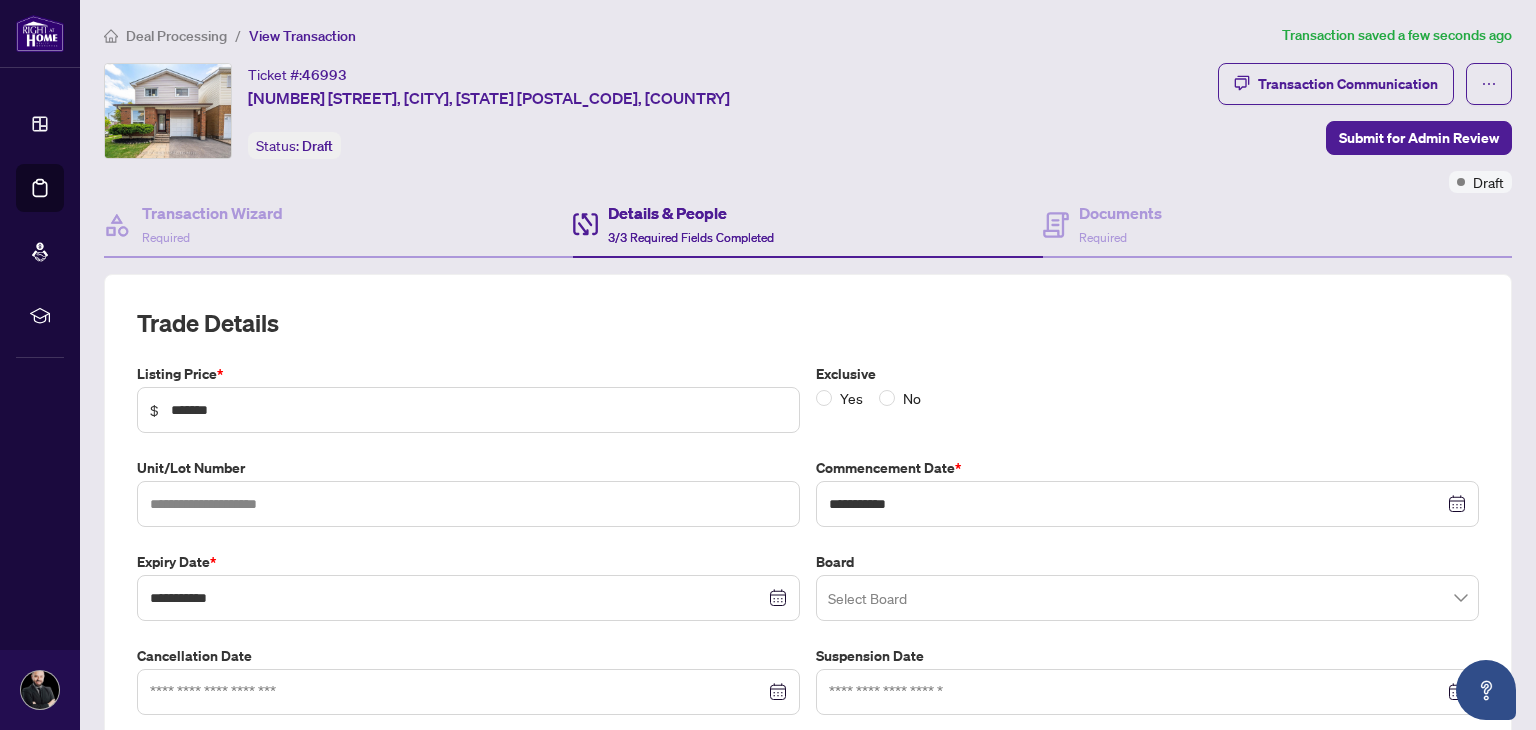 type on "**********" 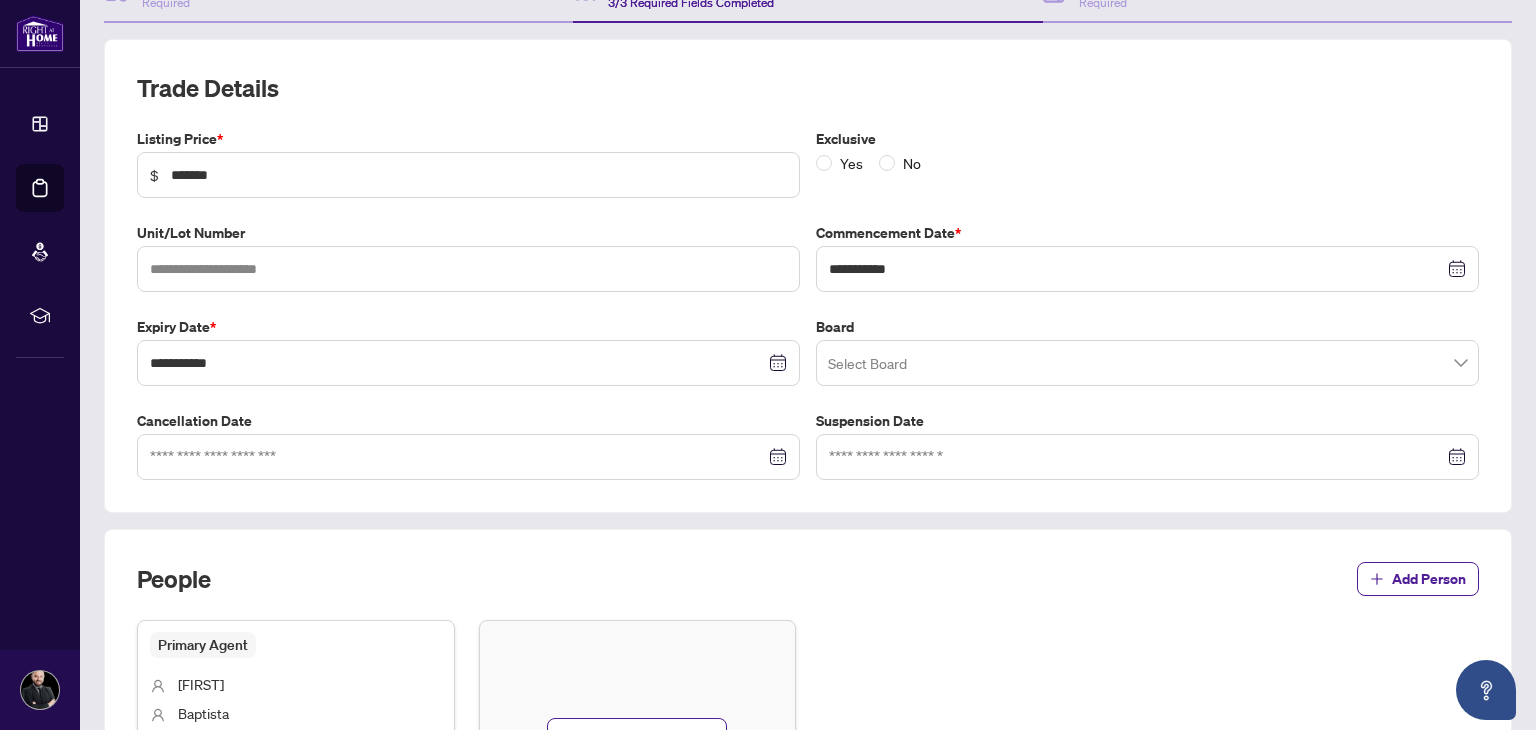 scroll, scrollTop: 240, scrollLeft: 0, axis: vertical 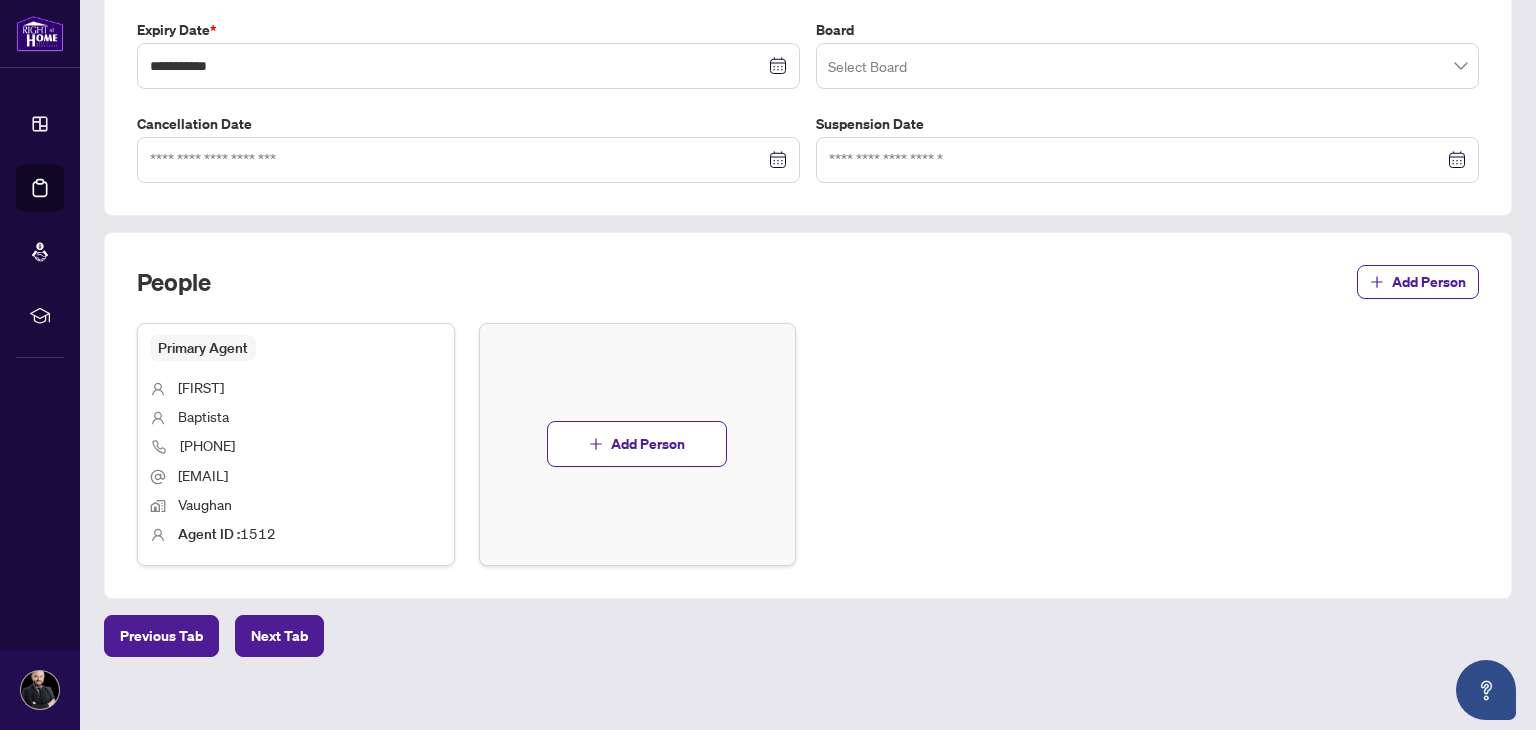 click on "**********" at bounding box center (808, 109) 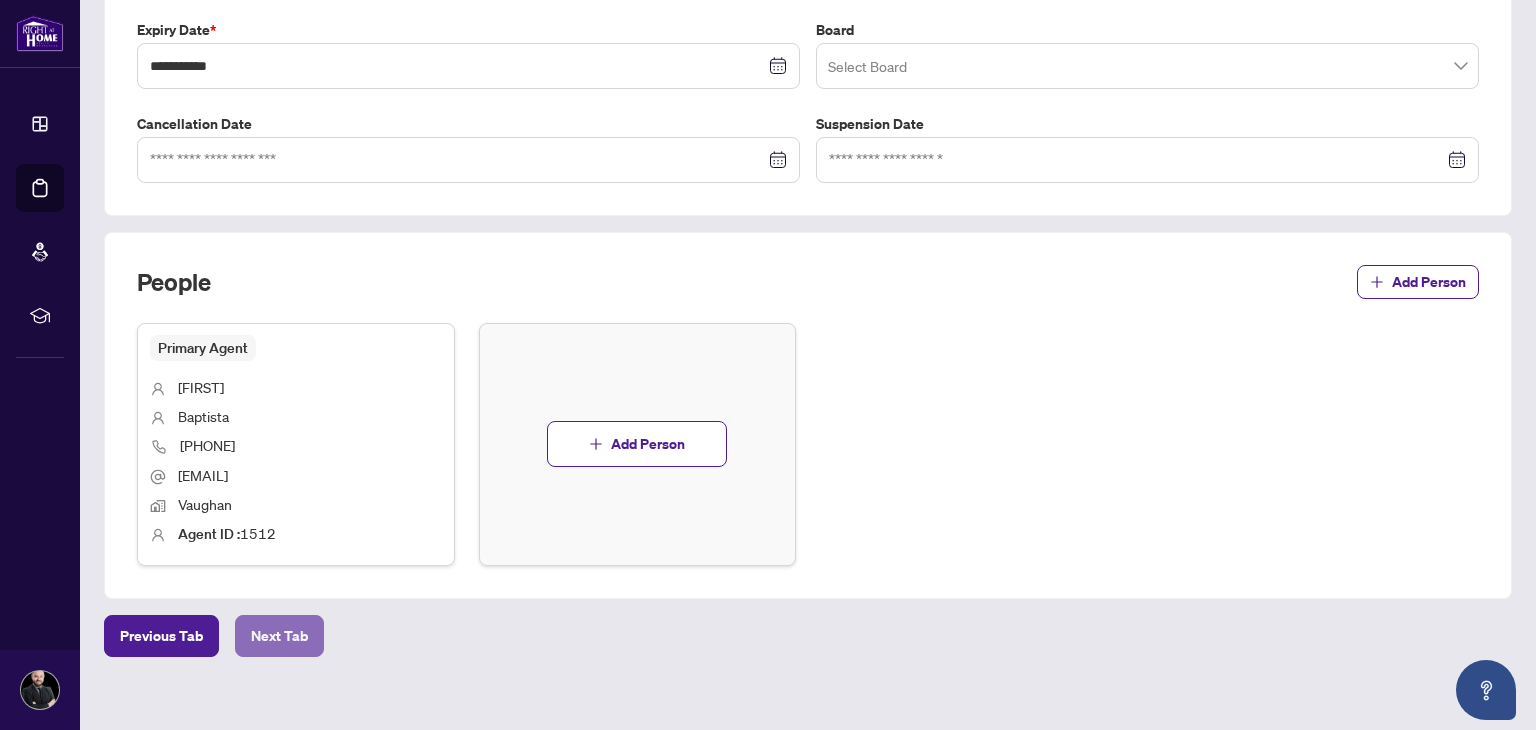 click on "Next Tab" at bounding box center [279, 636] 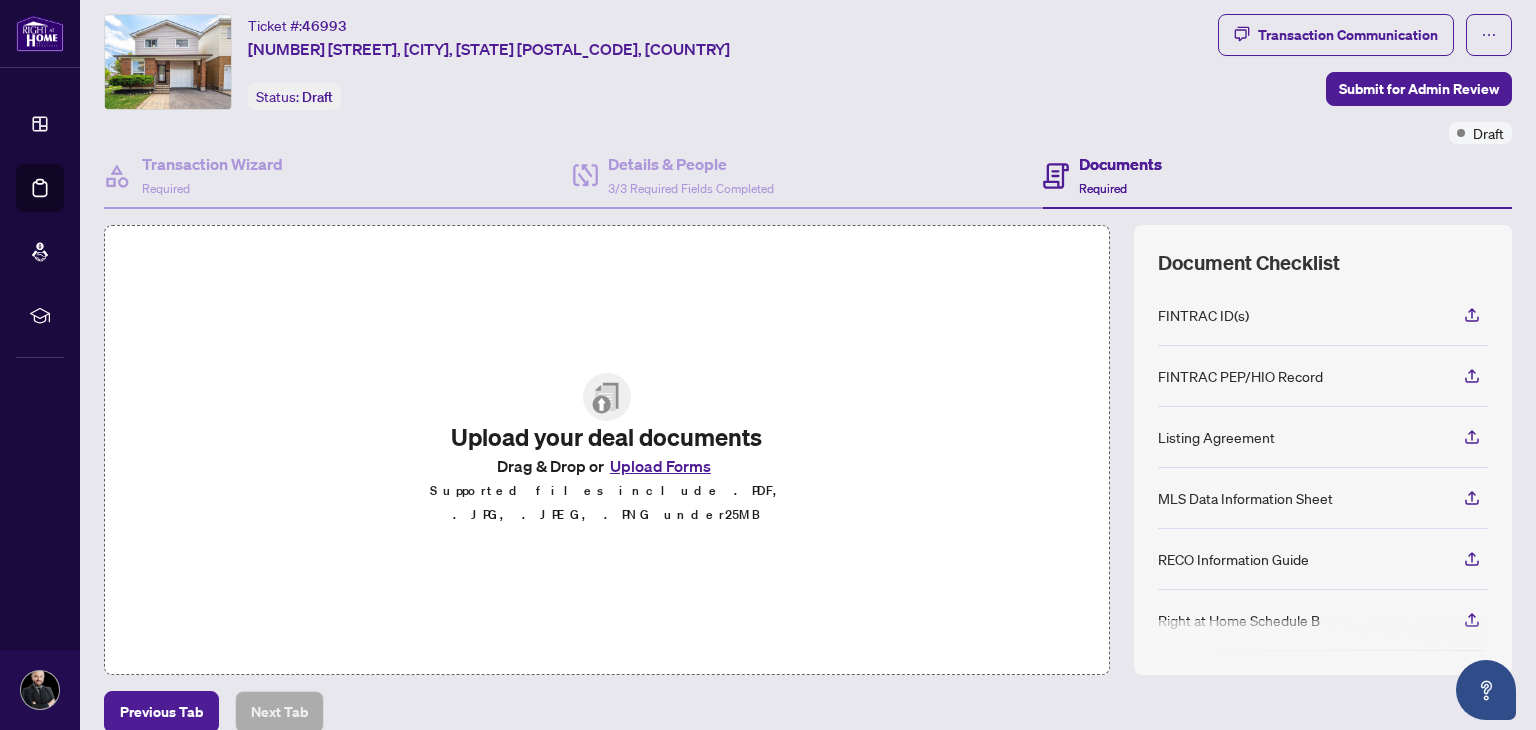 scroll, scrollTop: 46, scrollLeft: 0, axis: vertical 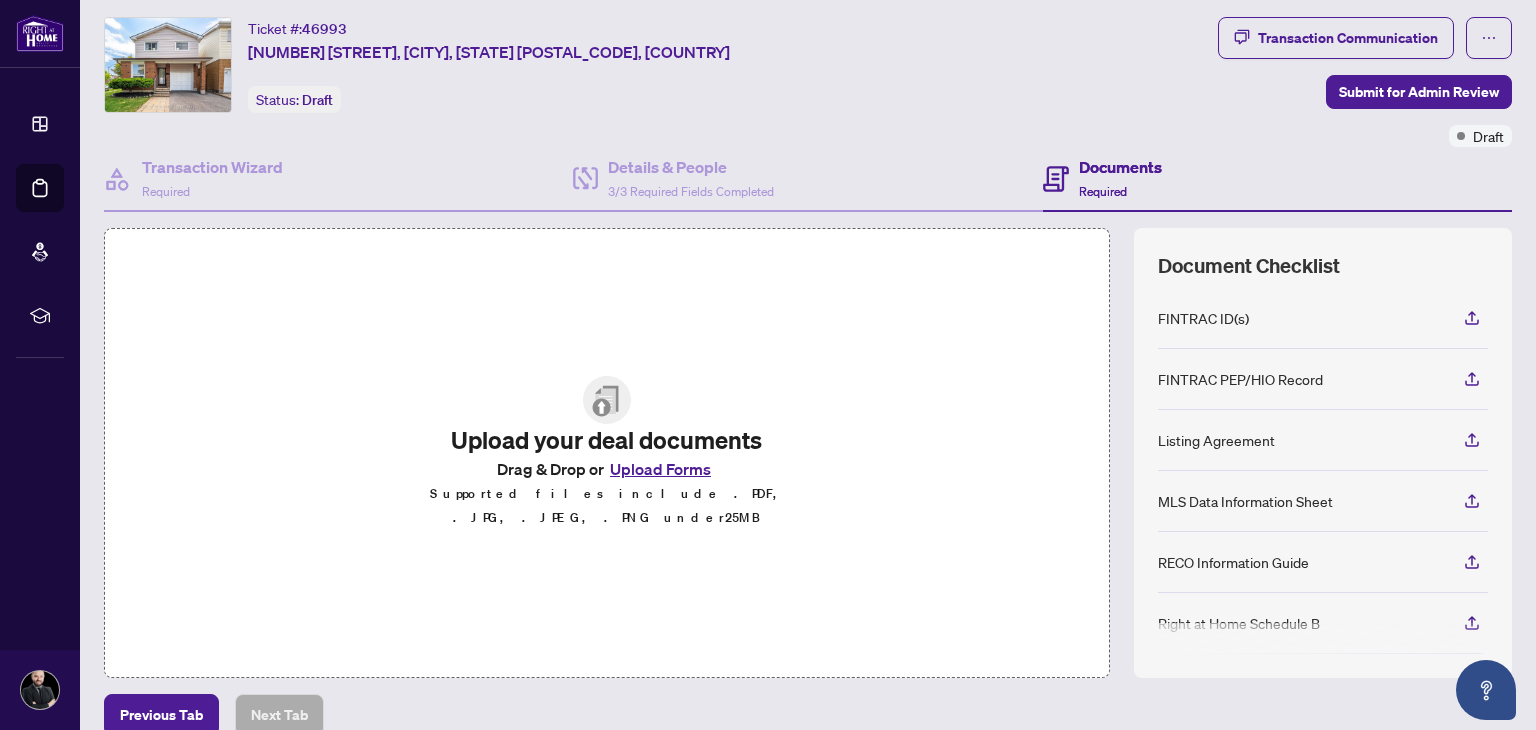 click on "Upload Forms" at bounding box center [660, 469] 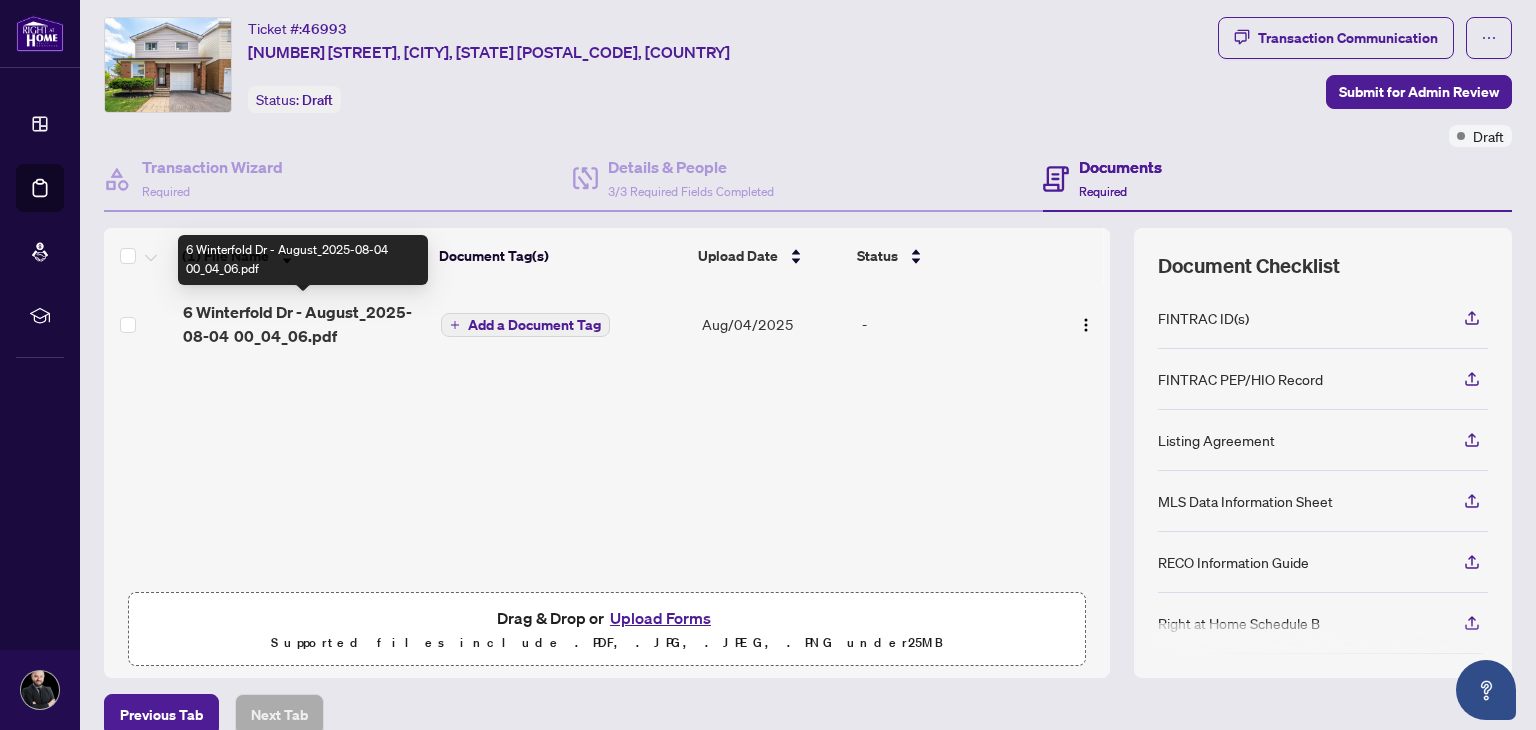 click on "6 Winterfold Dr - August_2025-08-04 00_04_06.pdf" at bounding box center (304, 324) 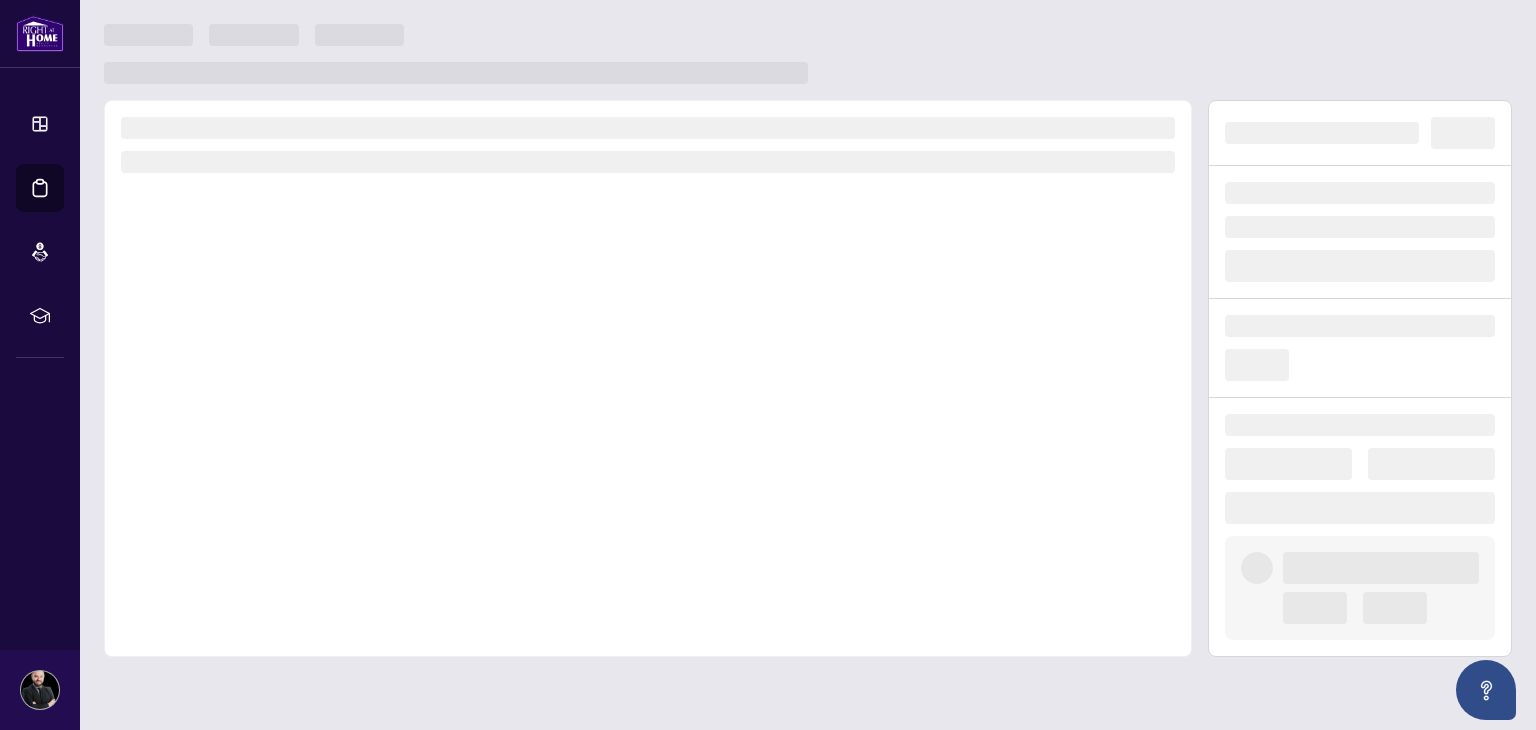 scroll, scrollTop: 0, scrollLeft: 0, axis: both 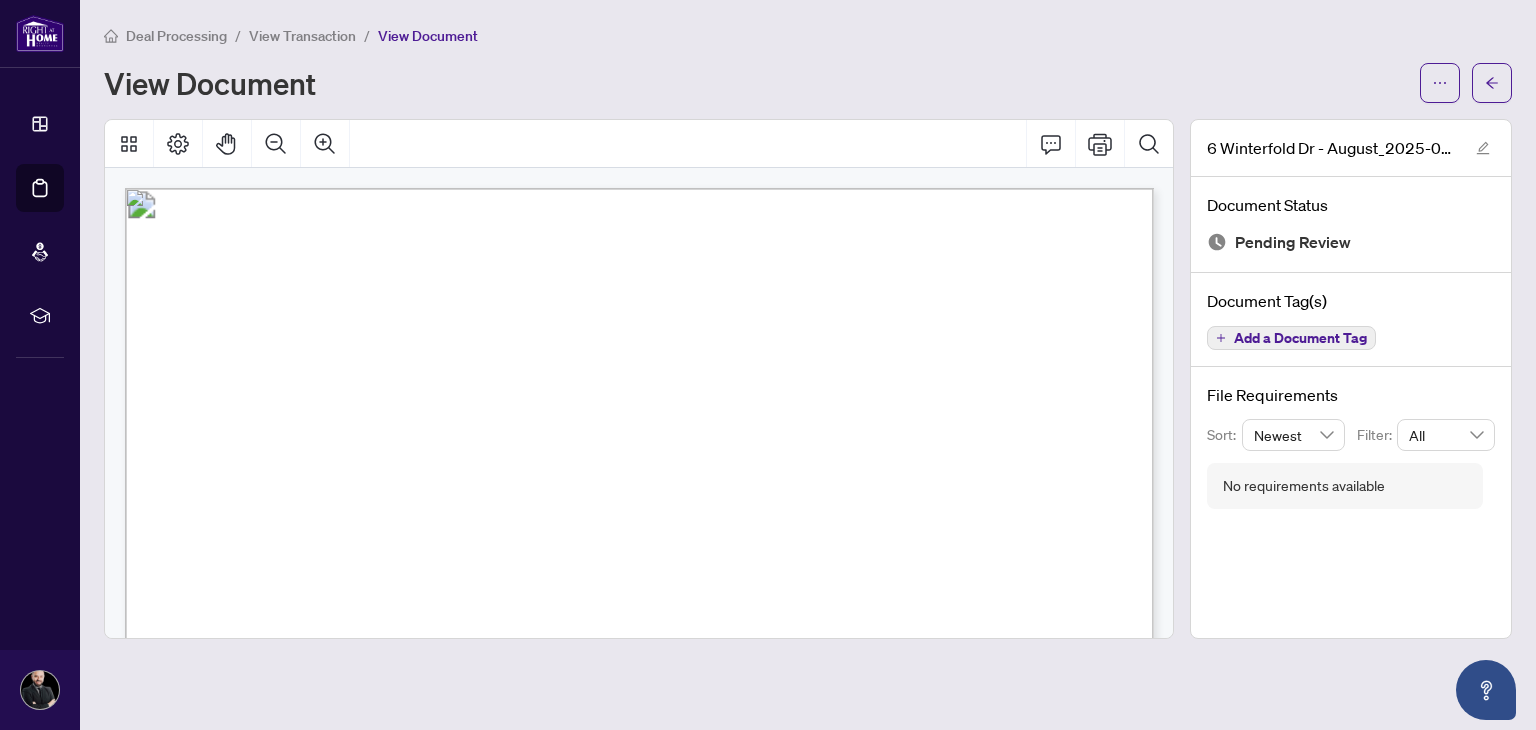 click on "Add a Document Tag" at bounding box center [1300, 338] 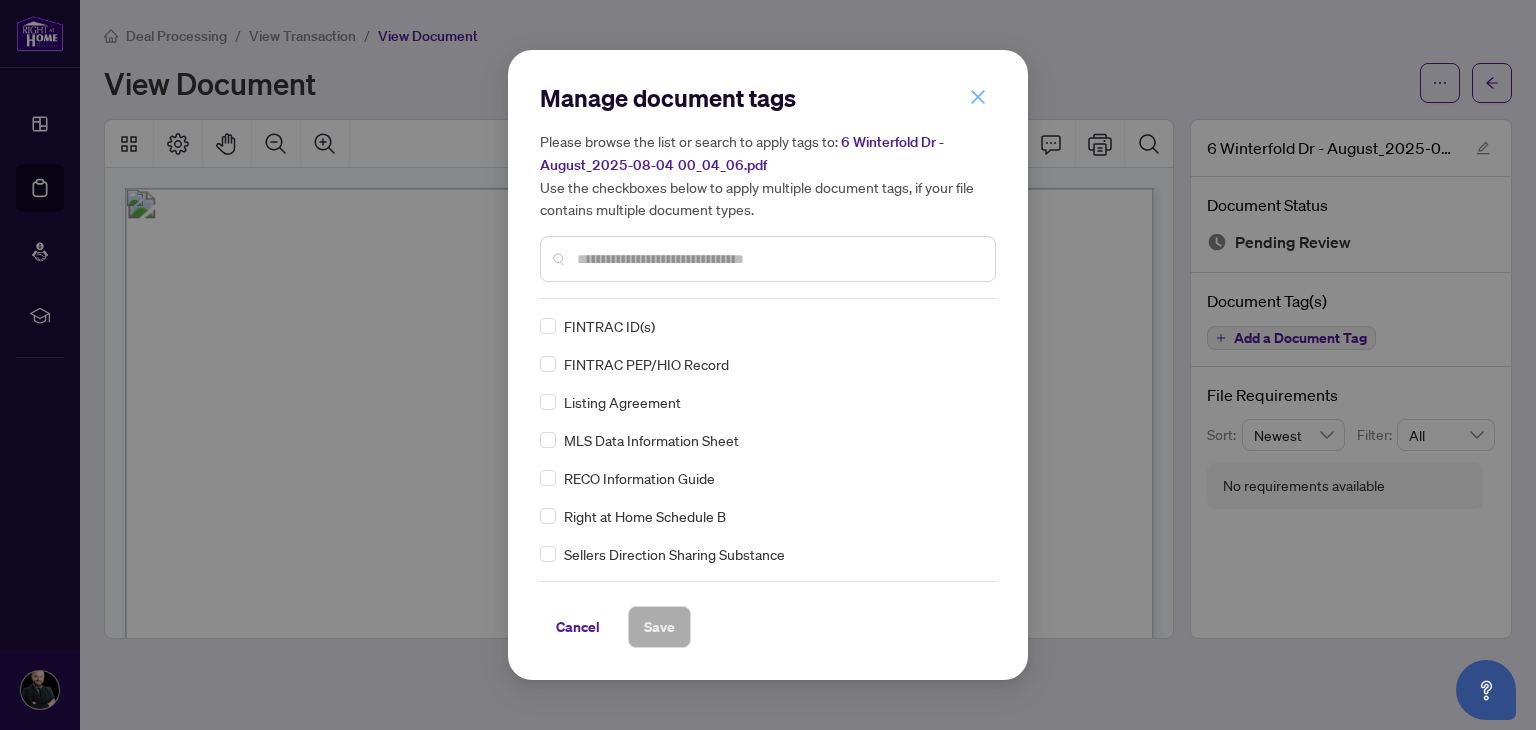 click 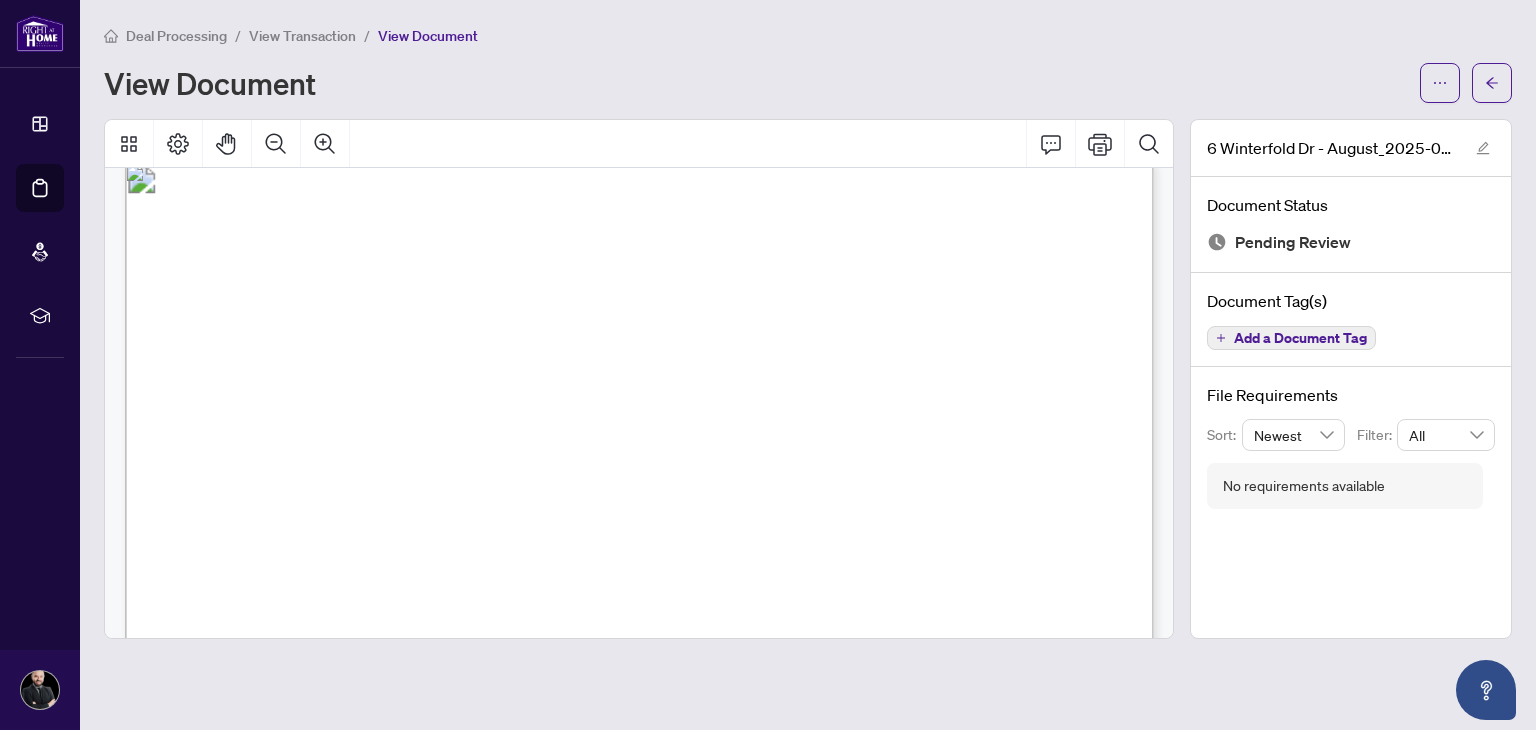scroll, scrollTop: 1380, scrollLeft: 0, axis: vertical 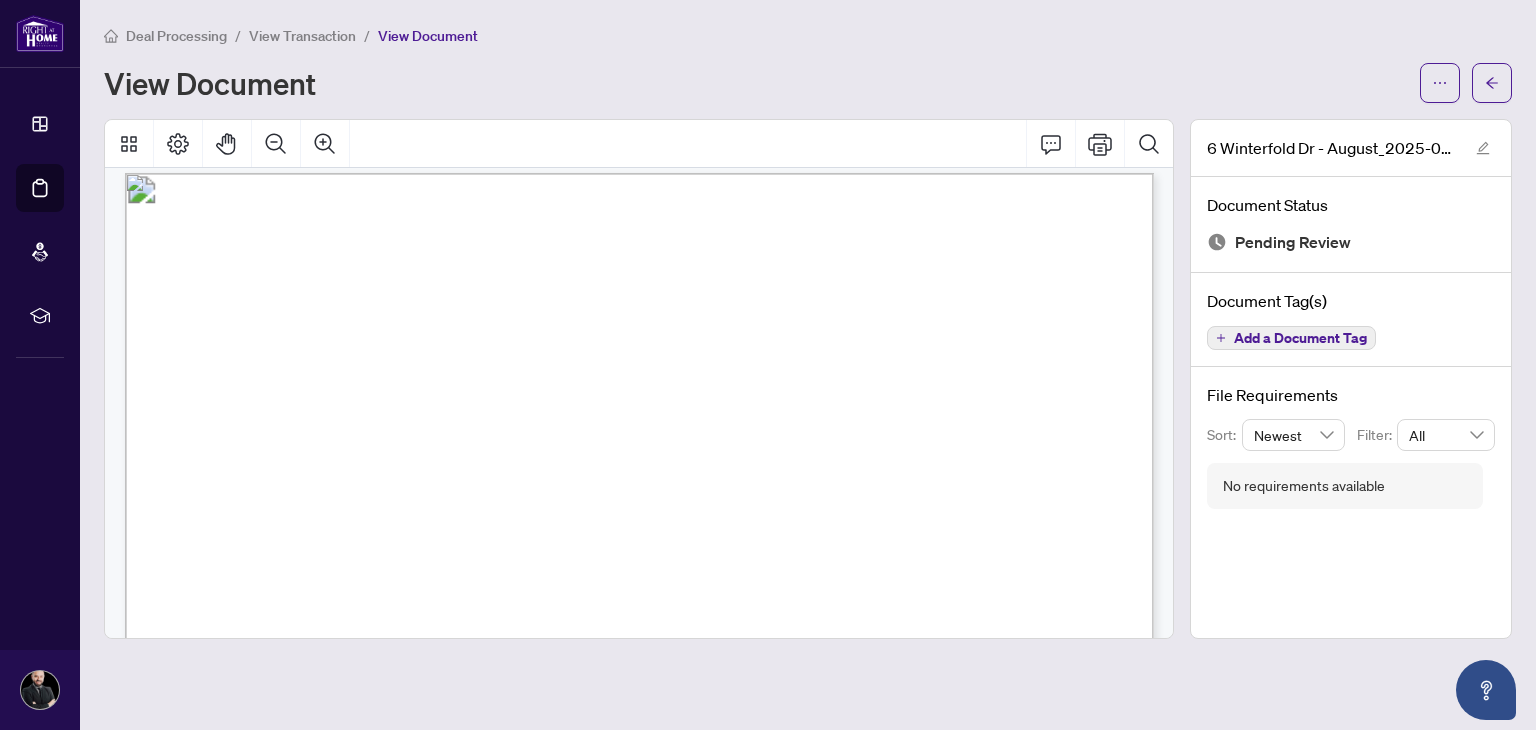 click on "Add a Document Tag" at bounding box center (1300, 338) 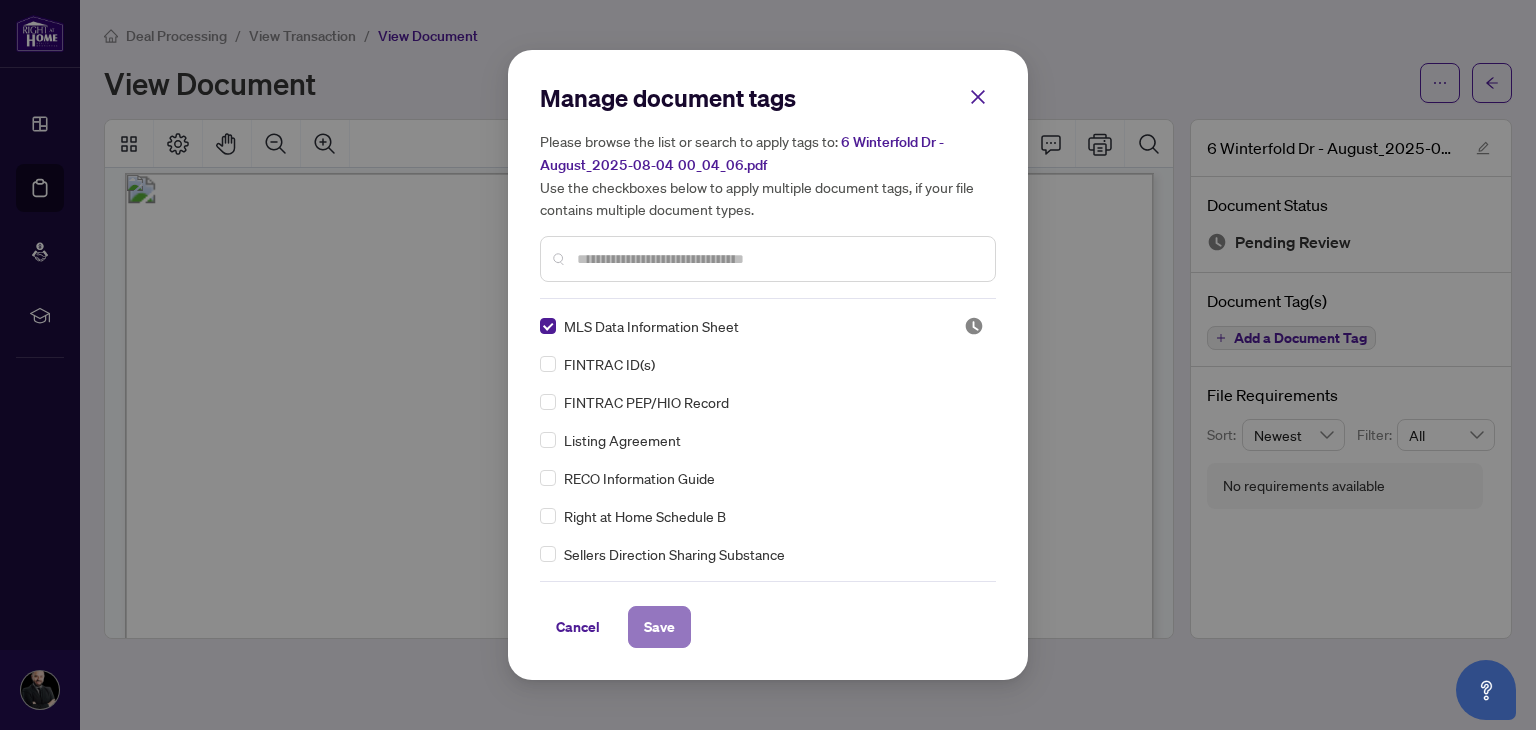 click on "Save" at bounding box center [659, 627] 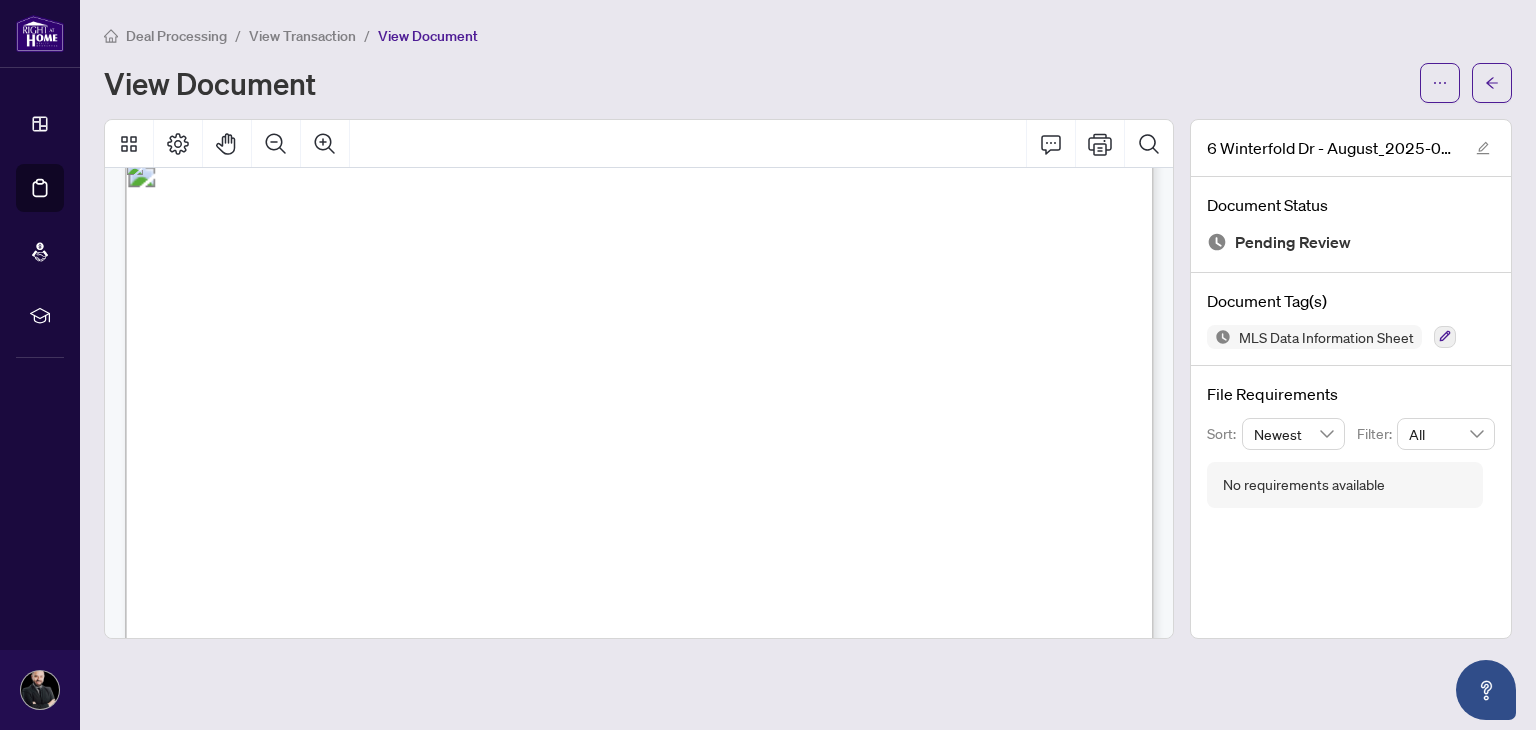 scroll, scrollTop: 19124, scrollLeft: 0, axis: vertical 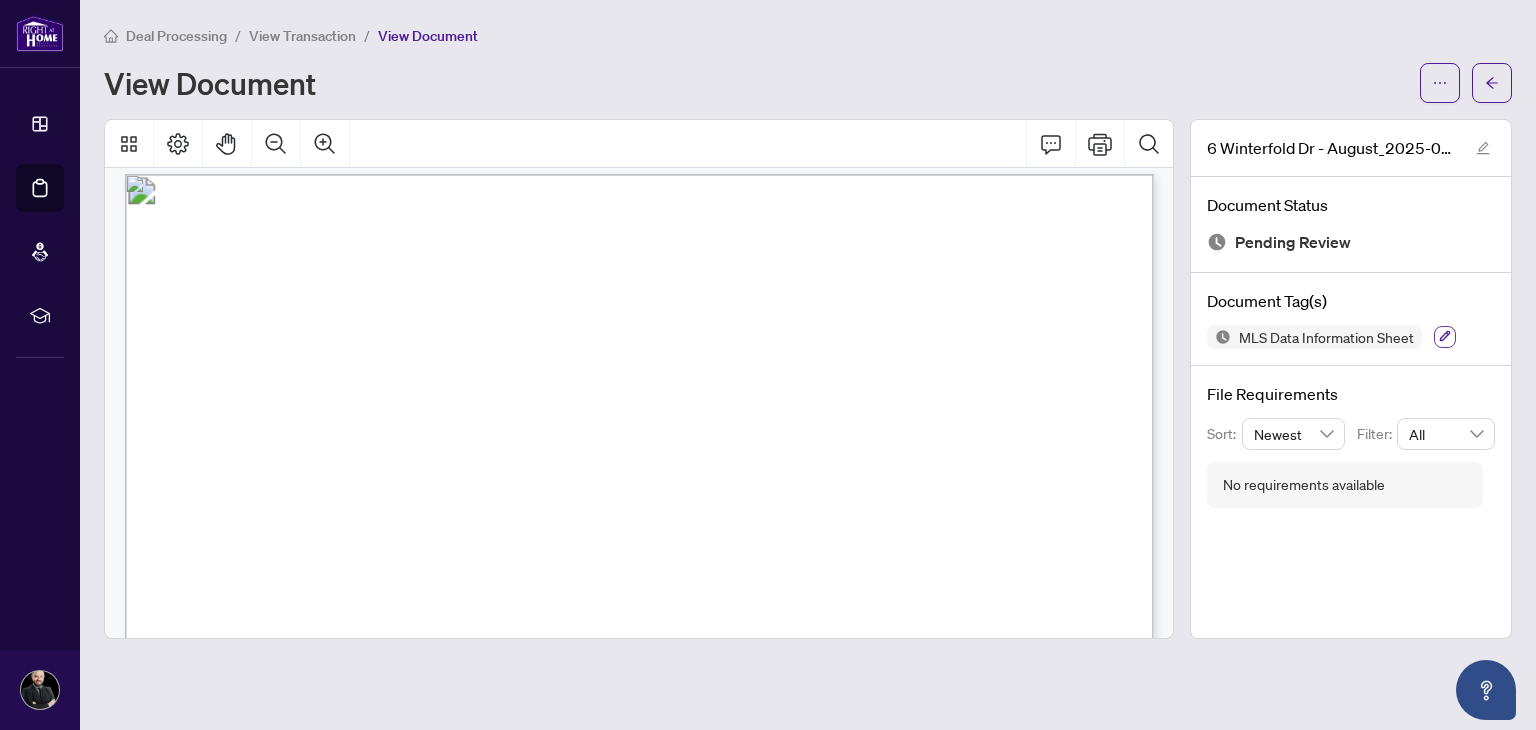 click at bounding box center [1445, 337] 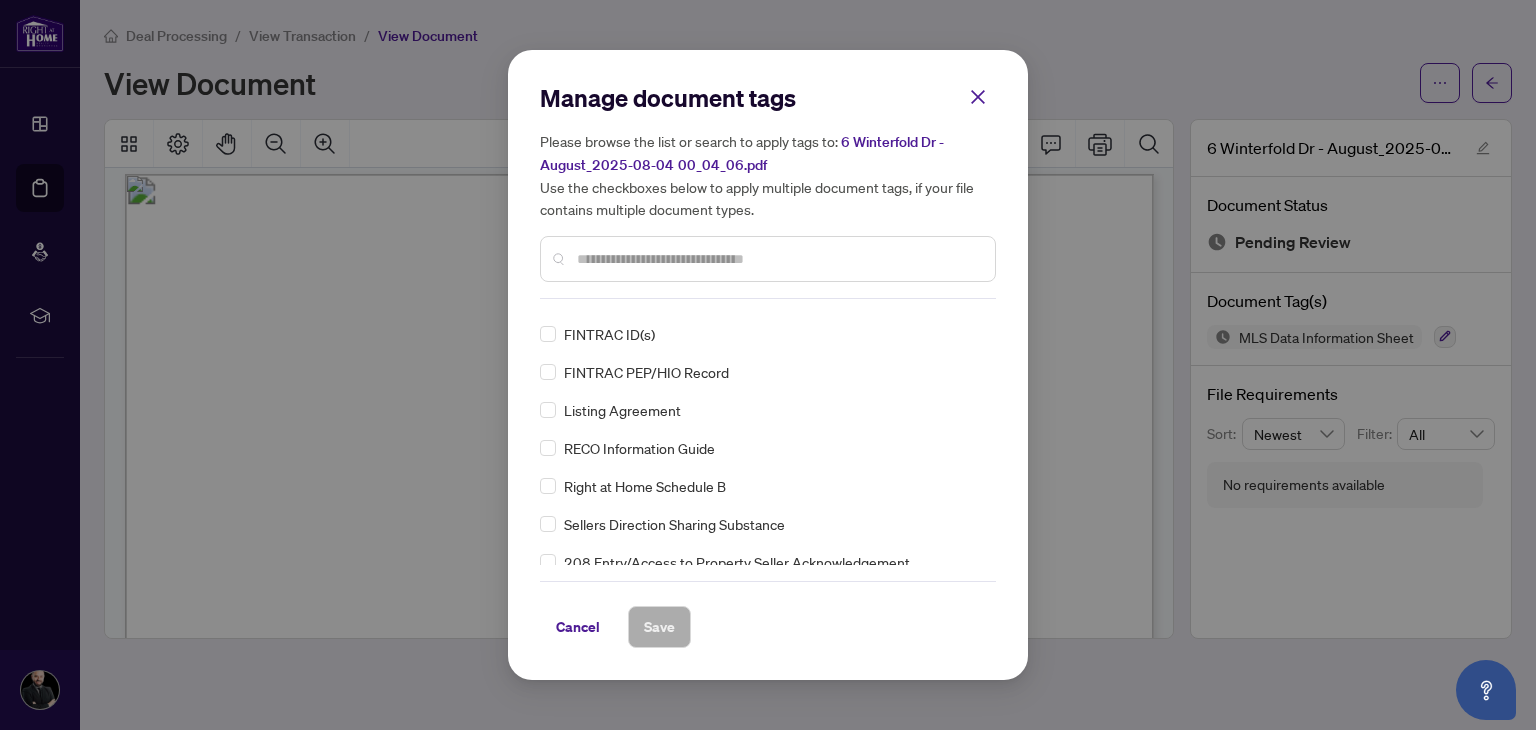 scroll, scrollTop: 31, scrollLeft: 0, axis: vertical 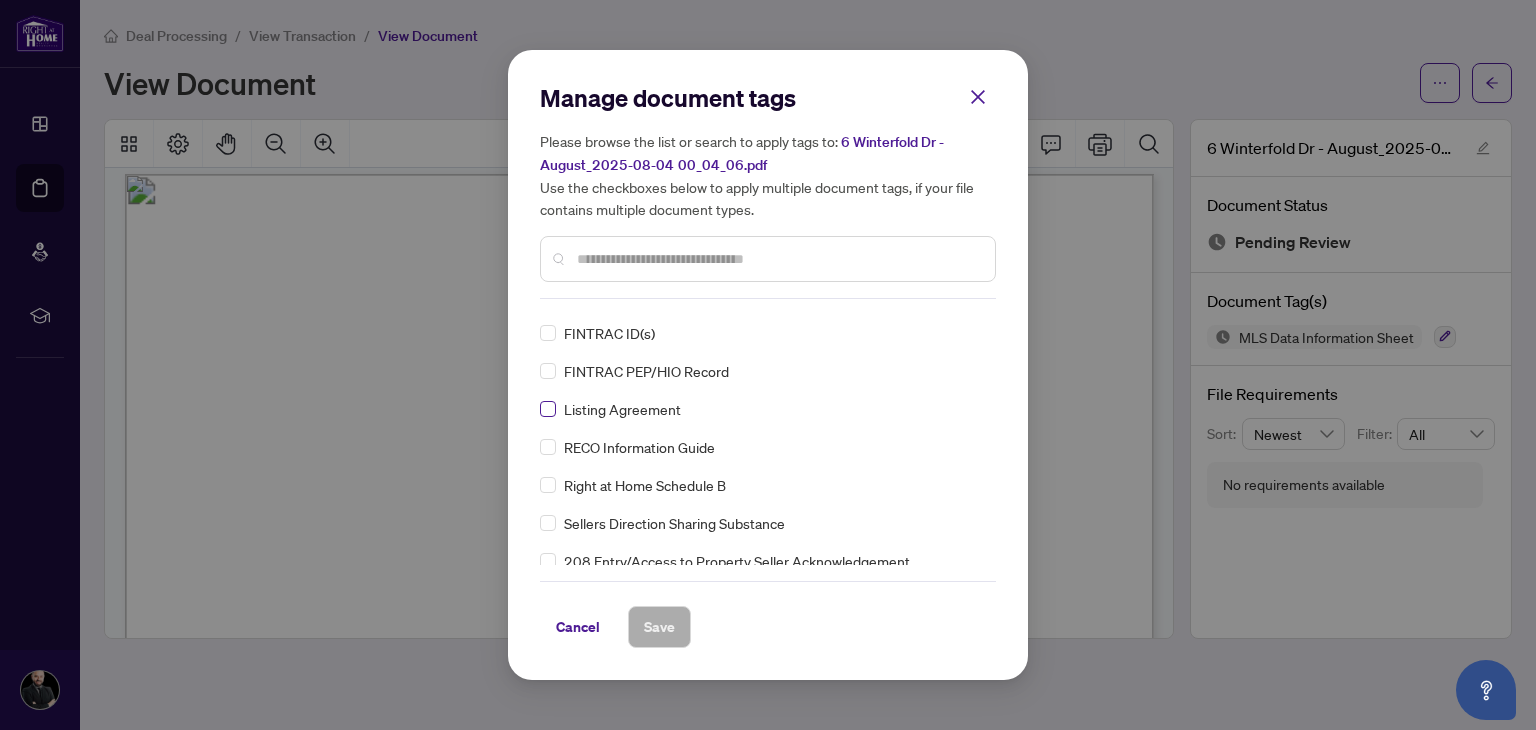 click at bounding box center (548, 447) 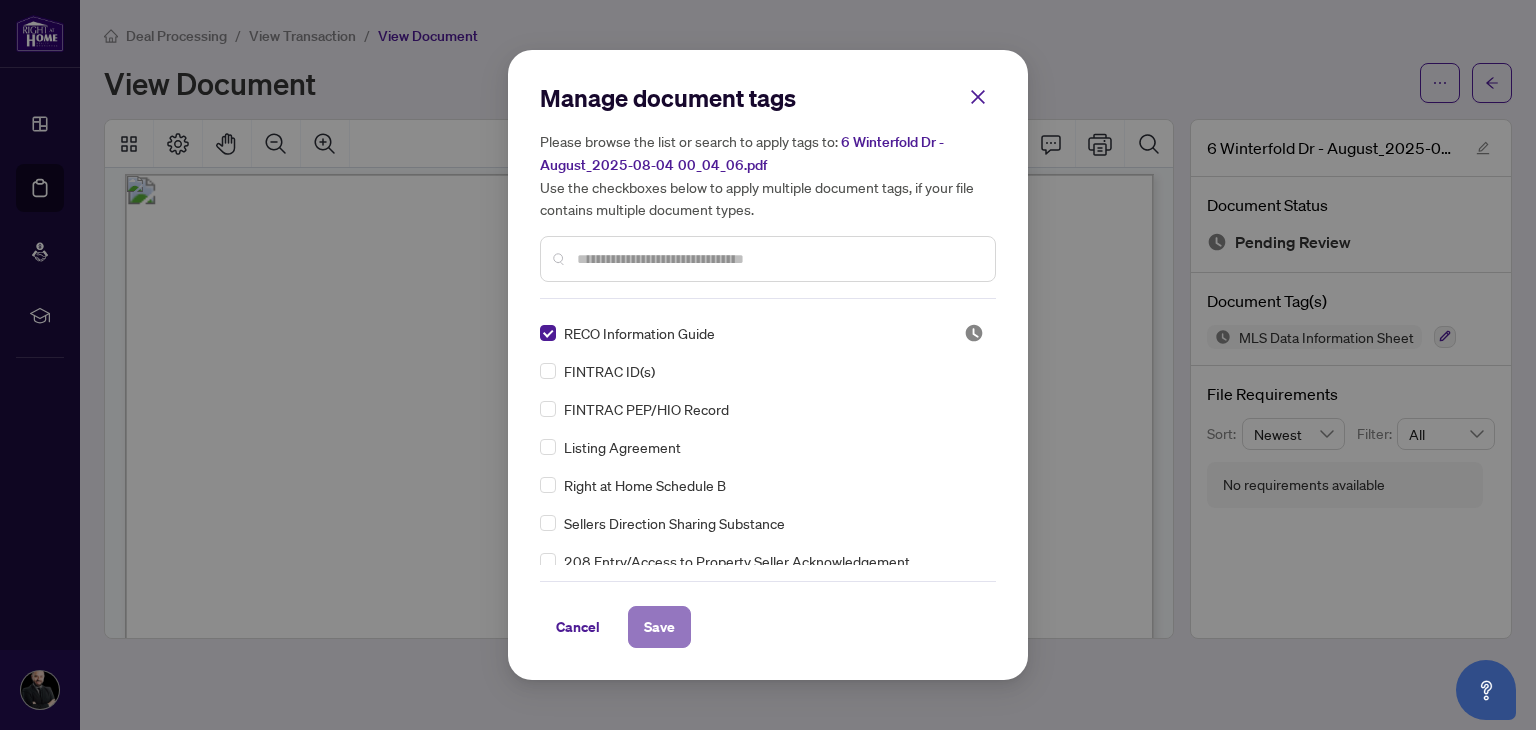 click on "Save" at bounding box center (659, 627) 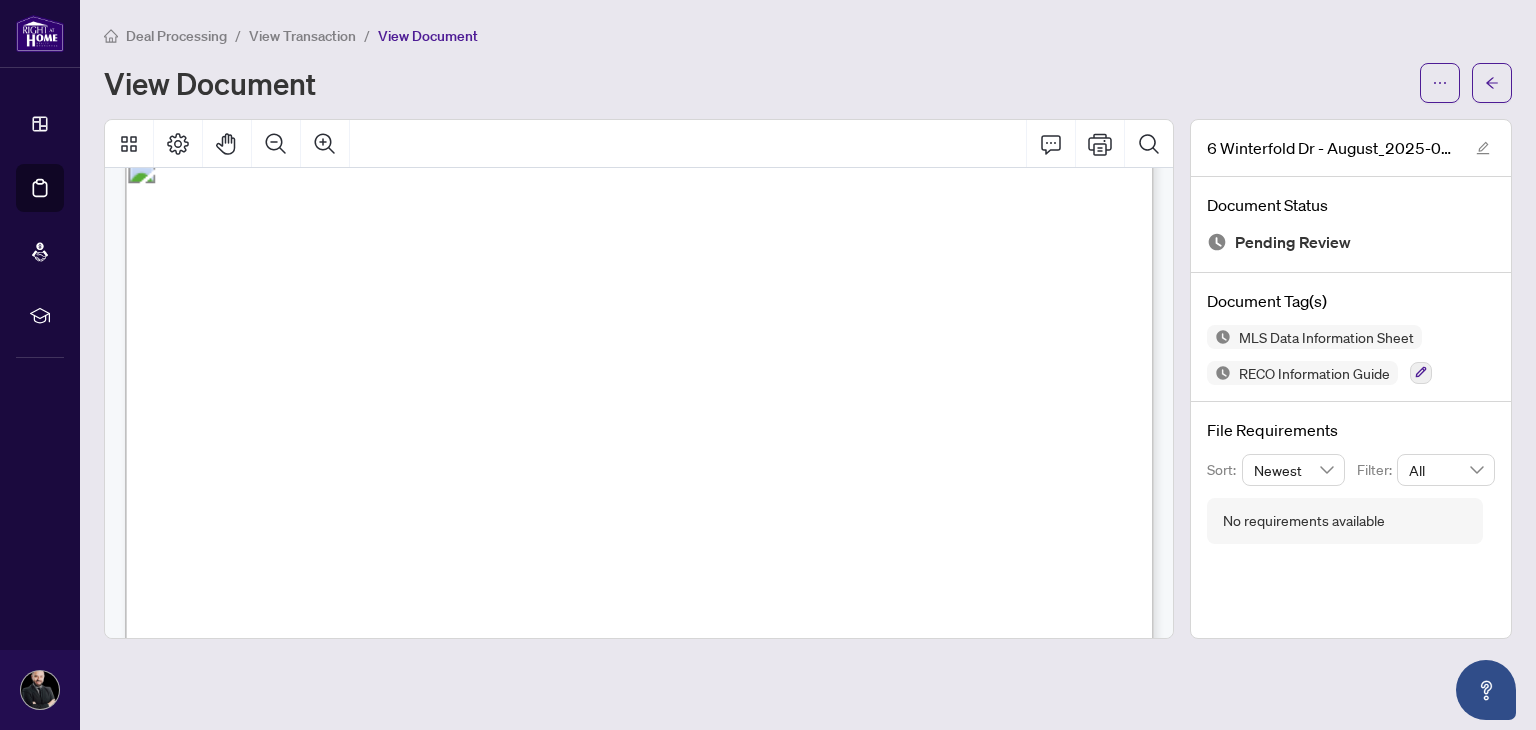 scroll, scrollTop: 36911, scrollLeft: 0, axis: vertical 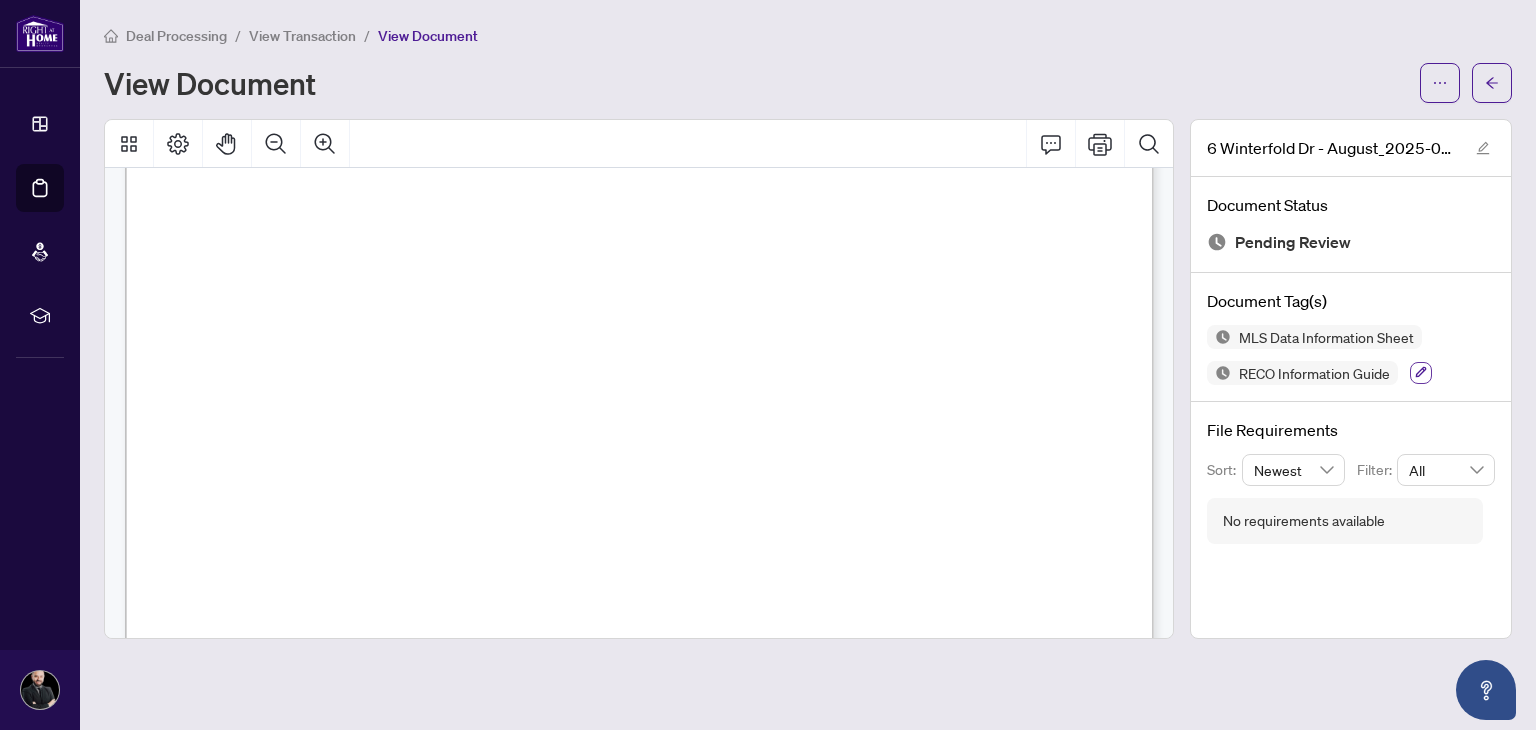 click 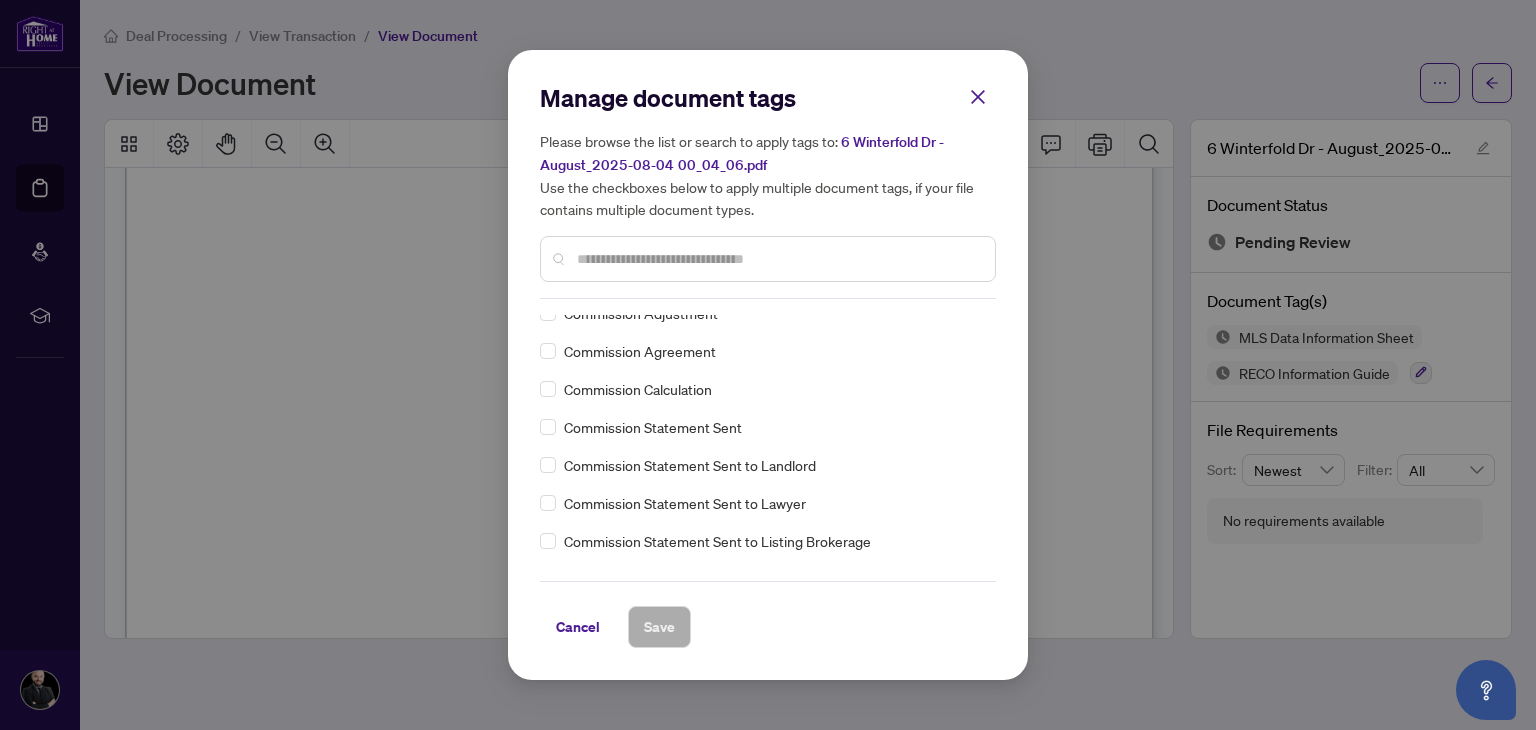 scroll, scrollTop: 1148, scrollLeft: 0, axis: vertical 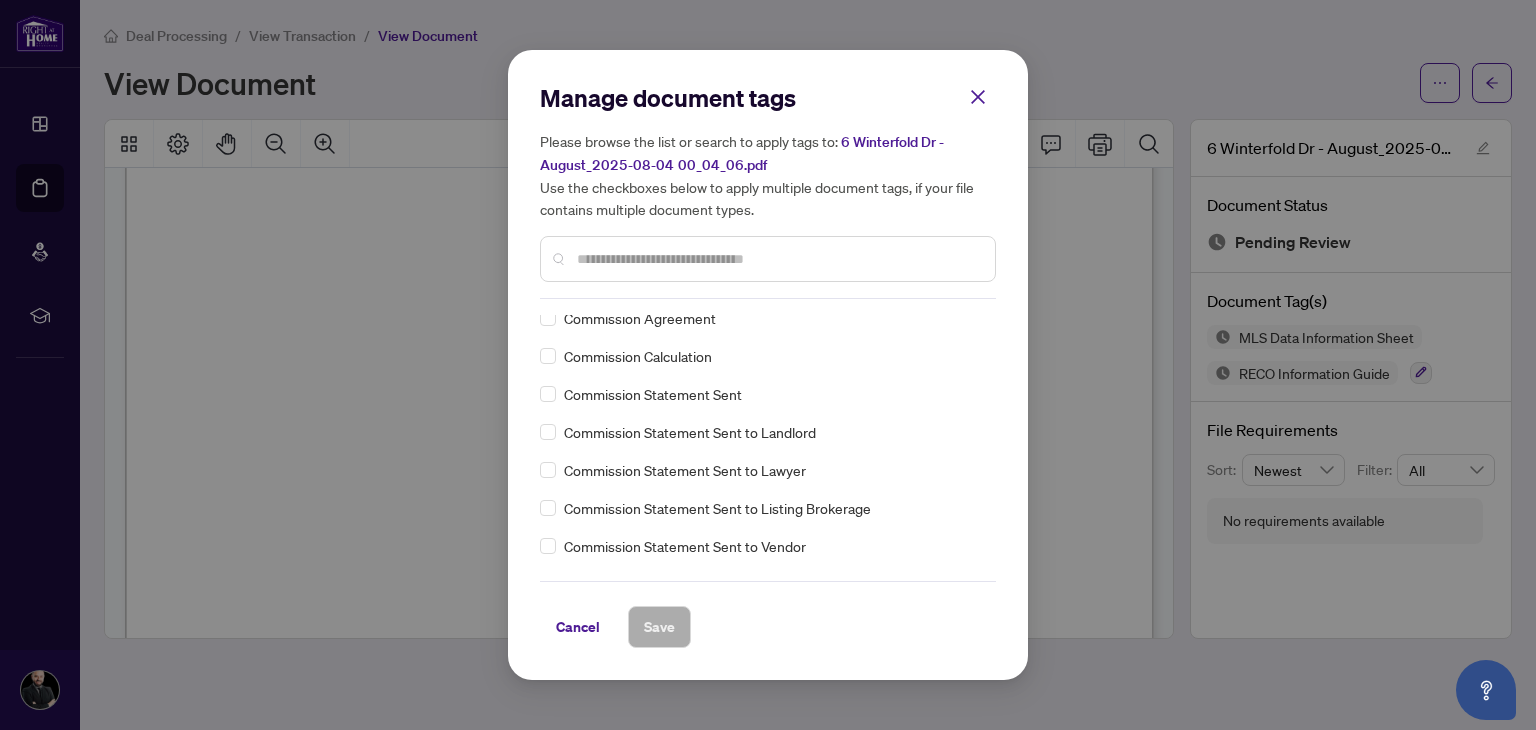 click at bounding box center [778, 259] 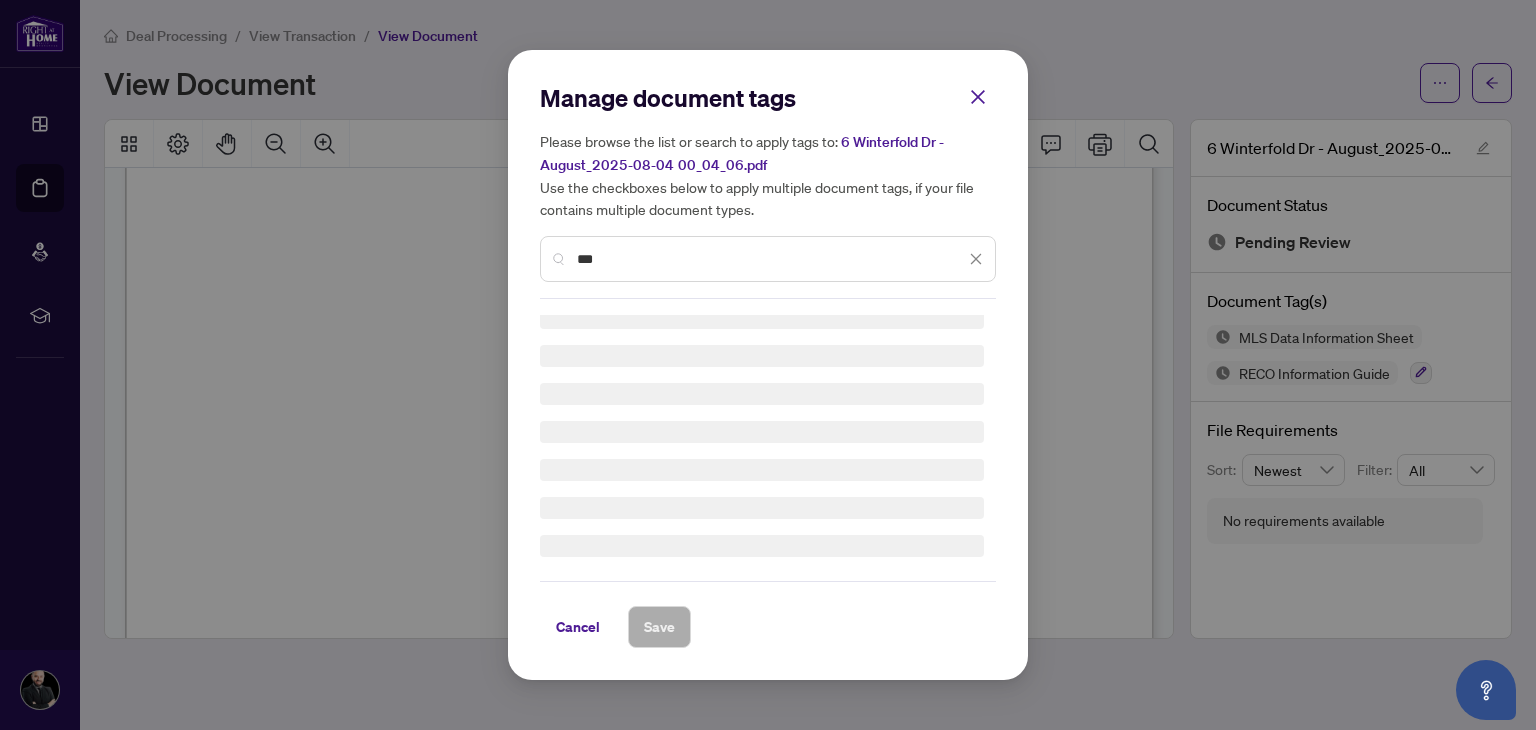 scroll, scrollTop: 0, scrollLeft: 0, axis: both 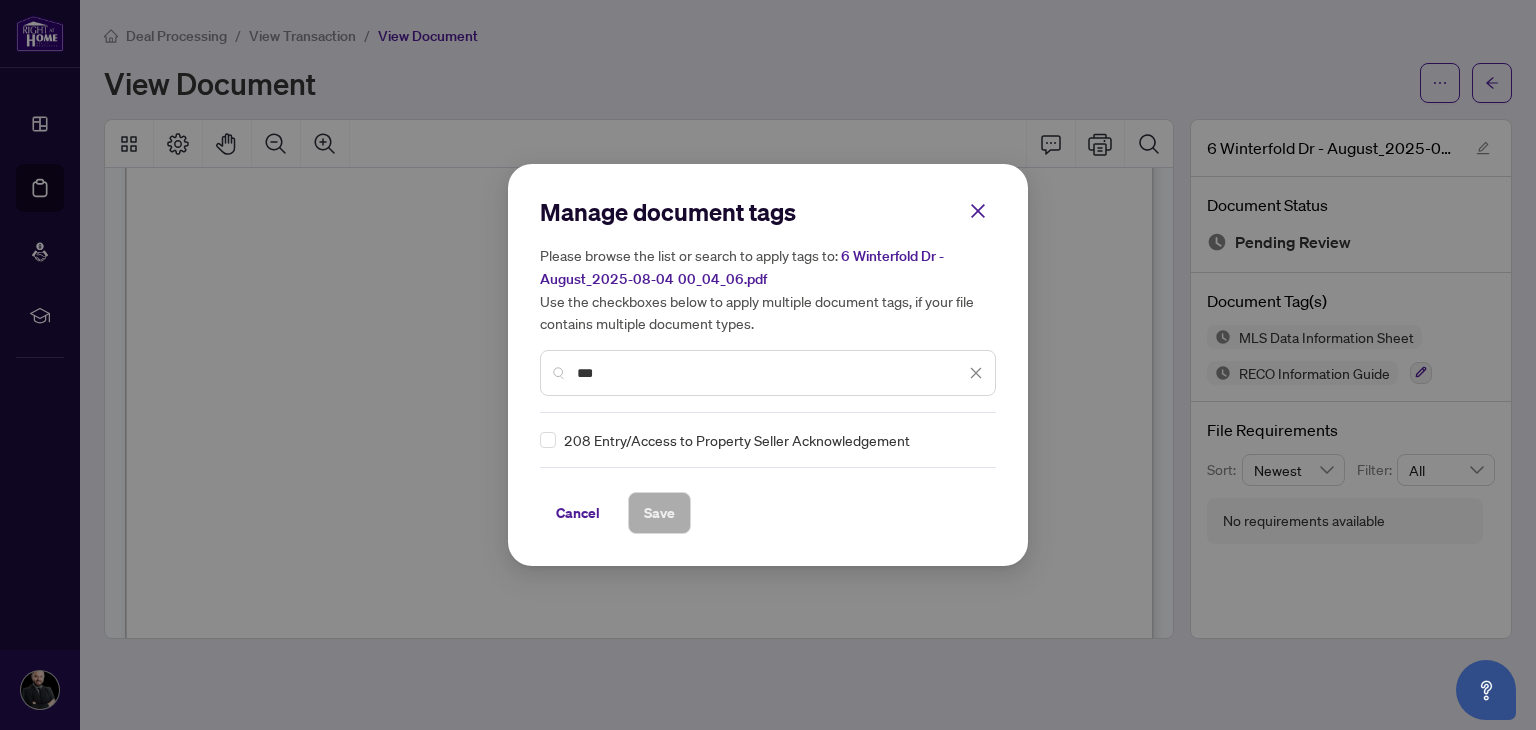 type on "***" 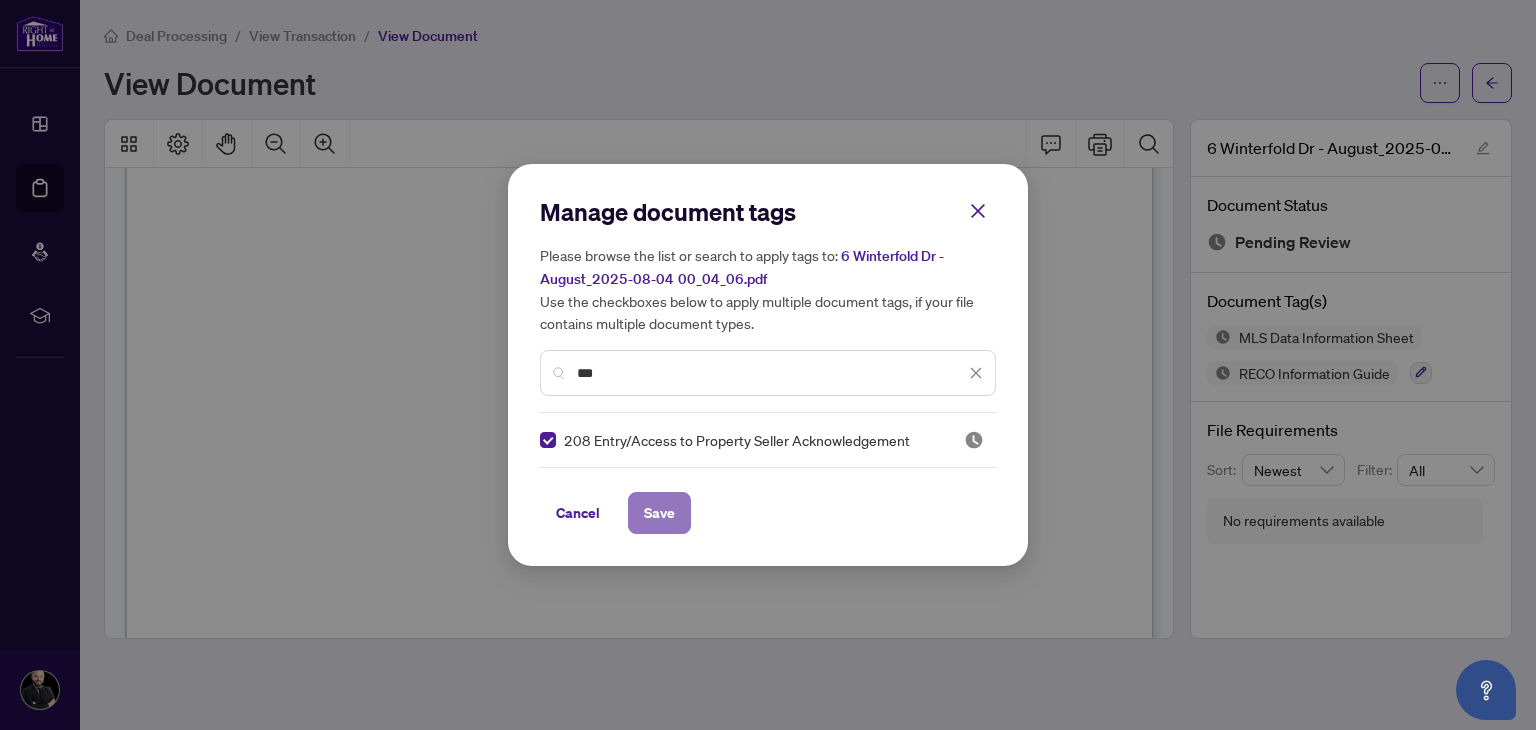 click on "Save" at bounding box center (659, 513) 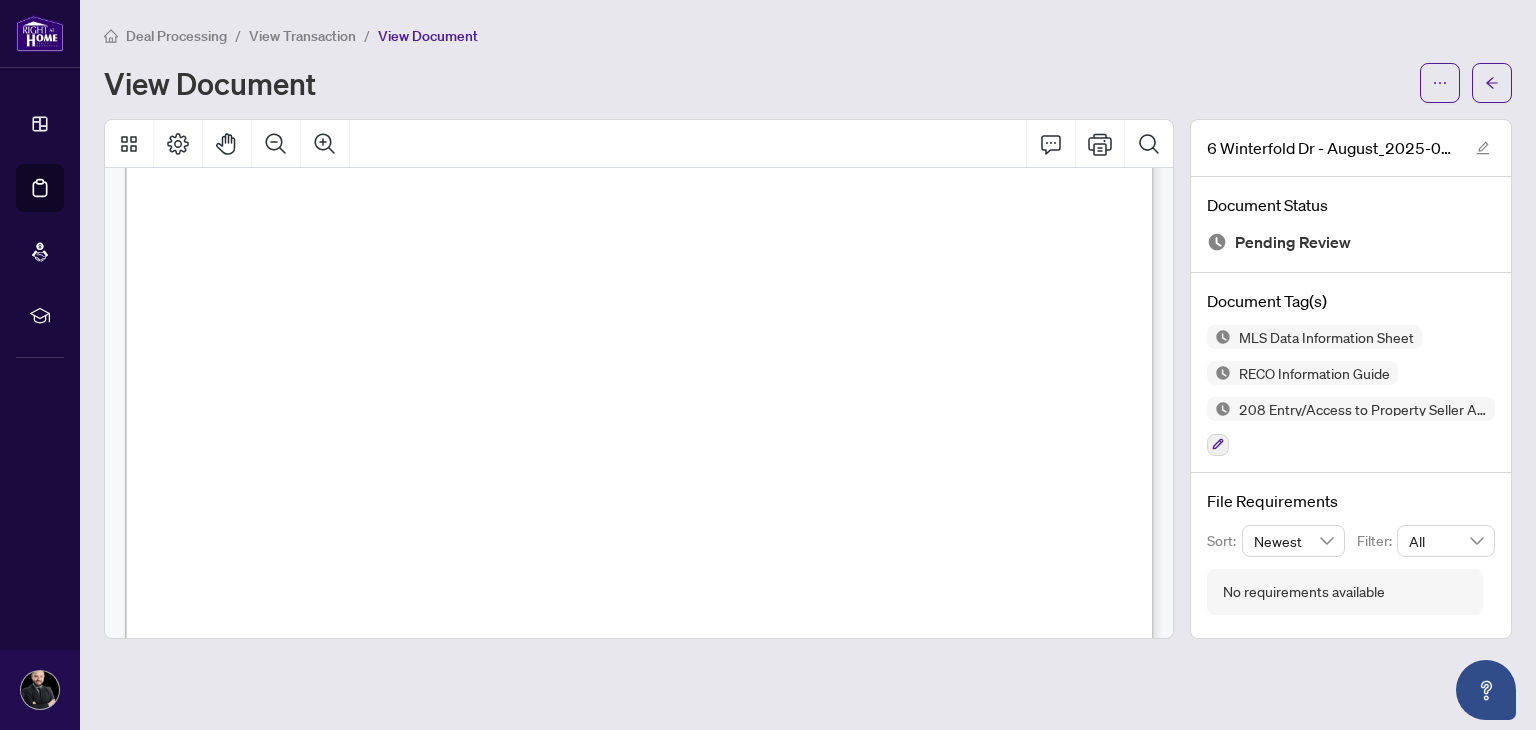 scroll, scrollTop: 38296, scrollLeft: 0, axis: vertical 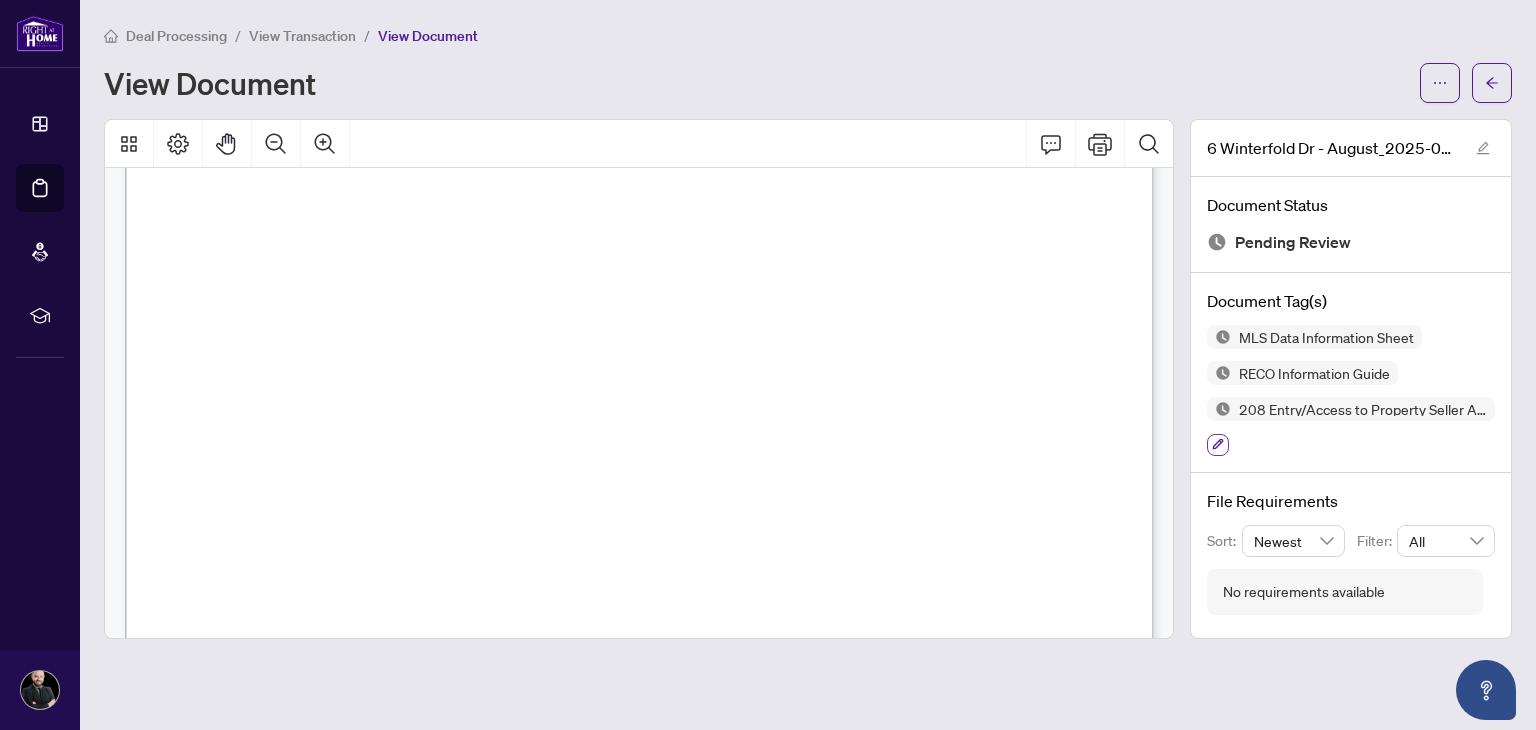 click 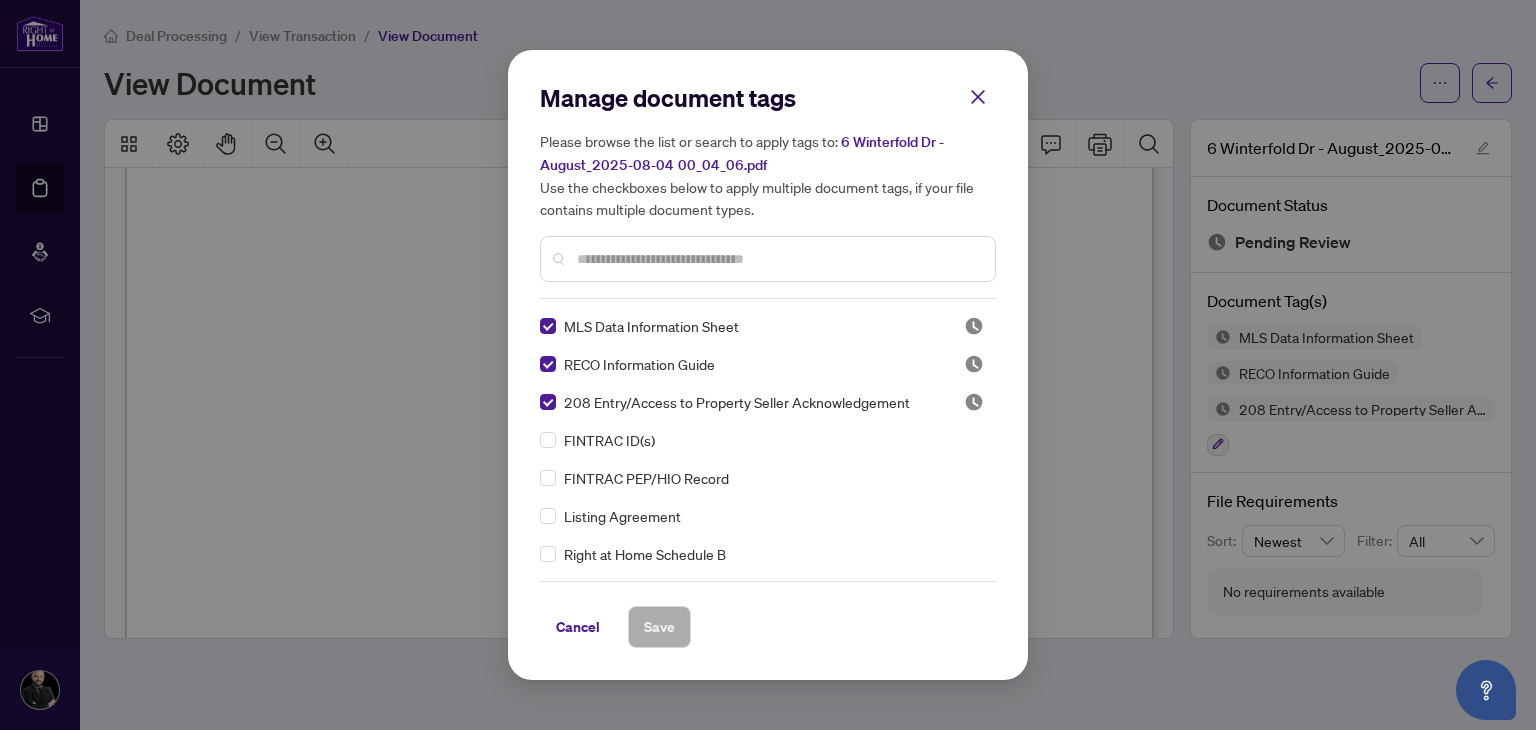 click at bounding box center (778, 259) 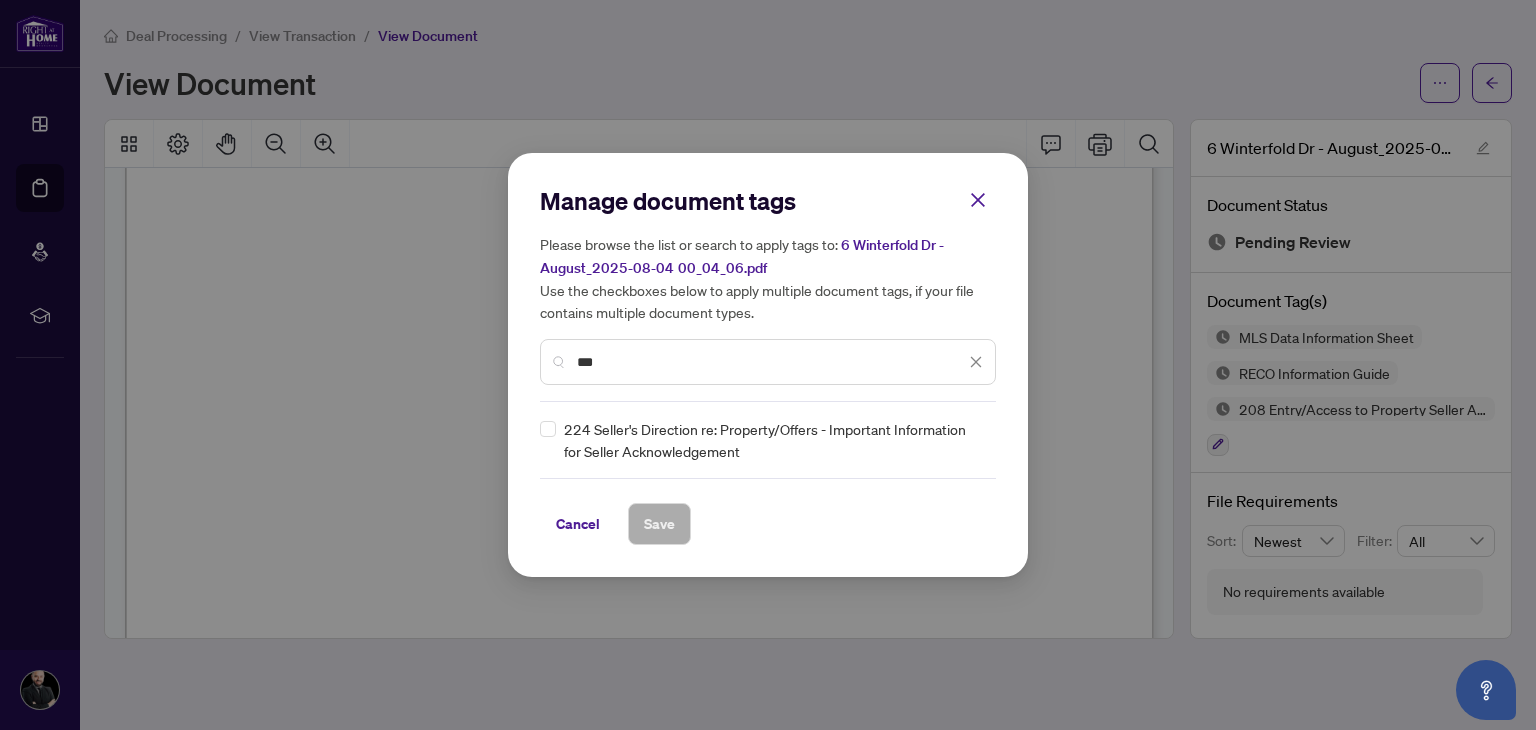 type on "***" 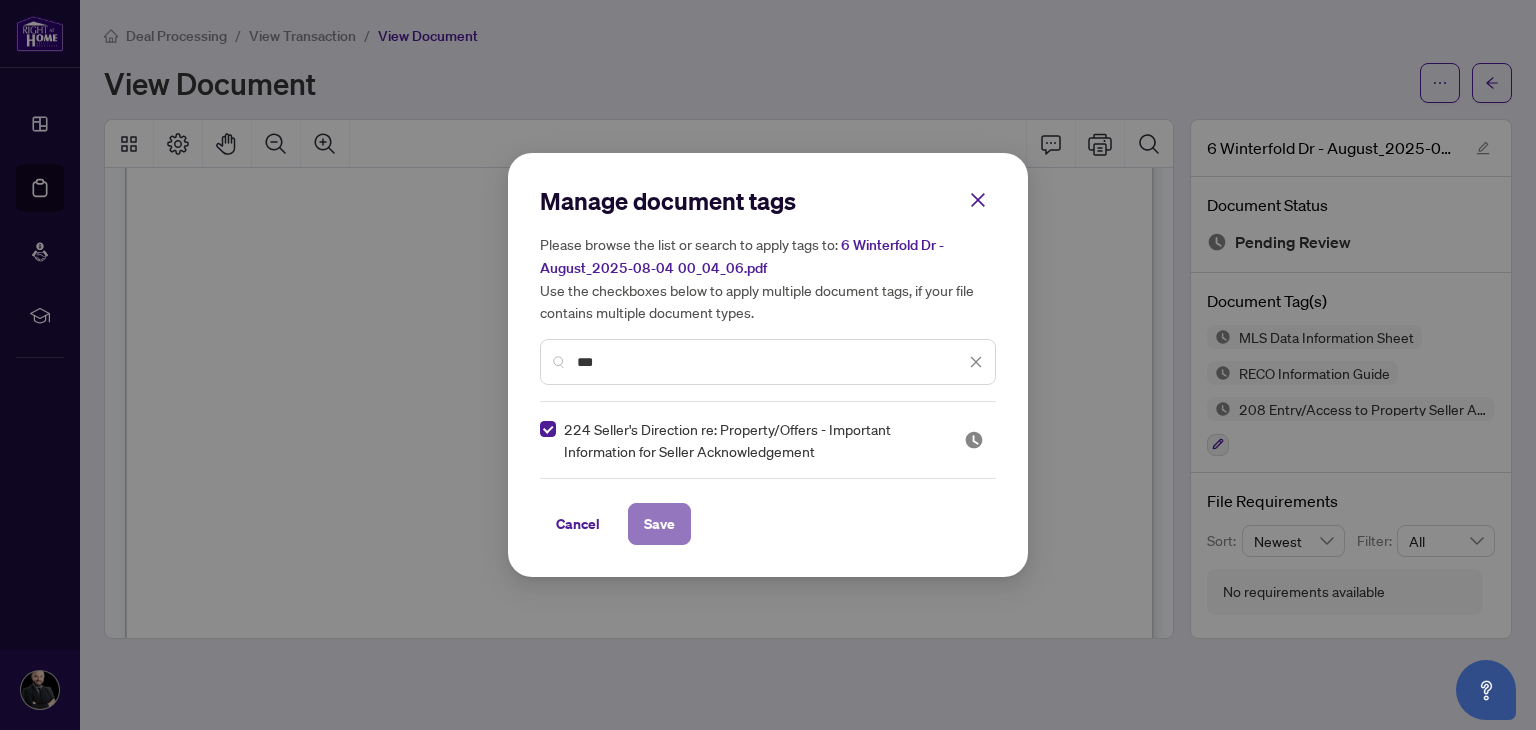 click on "Save" at bounding box center [659, 524] 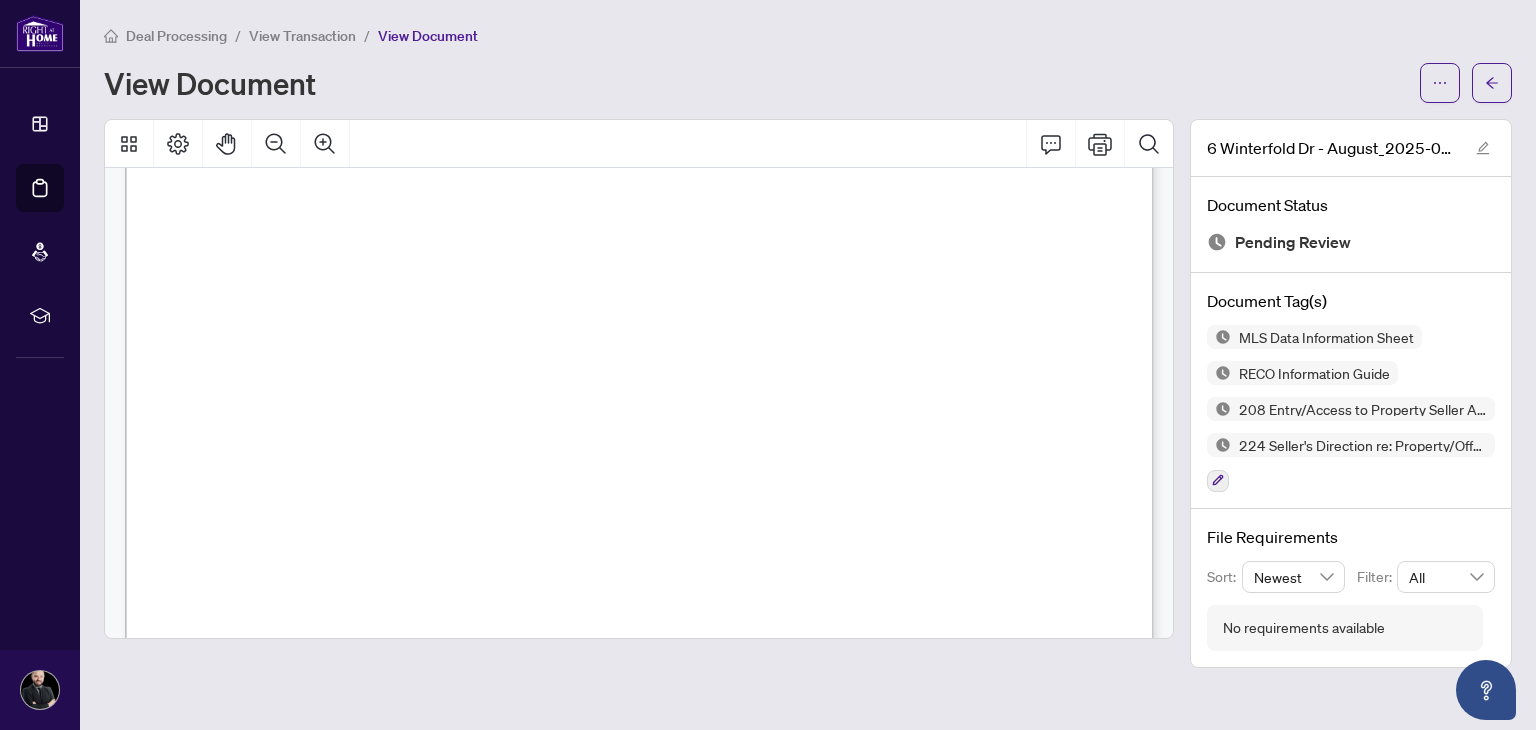 scroll, scrollTop: 39655, scrollLeft: 0, axis: vertical 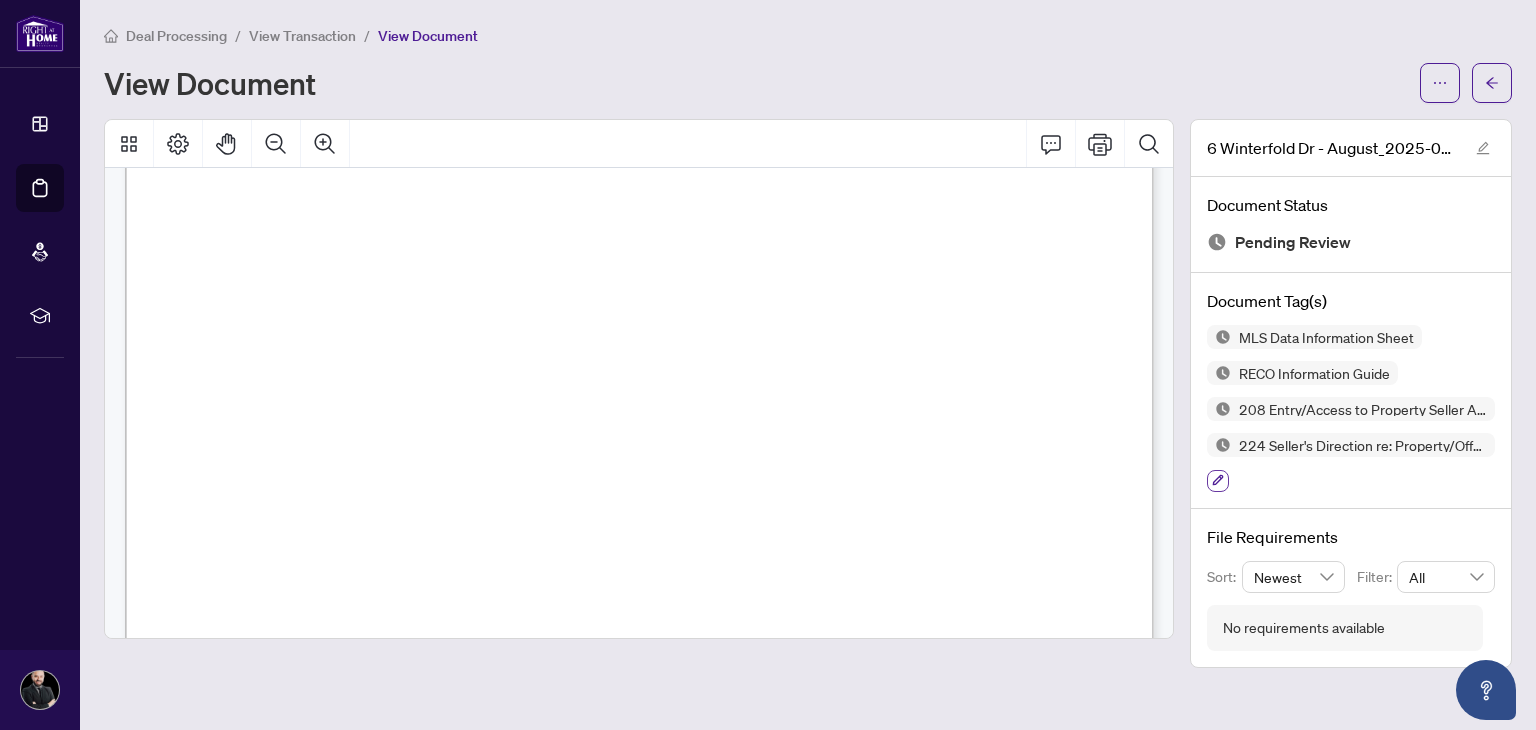 click 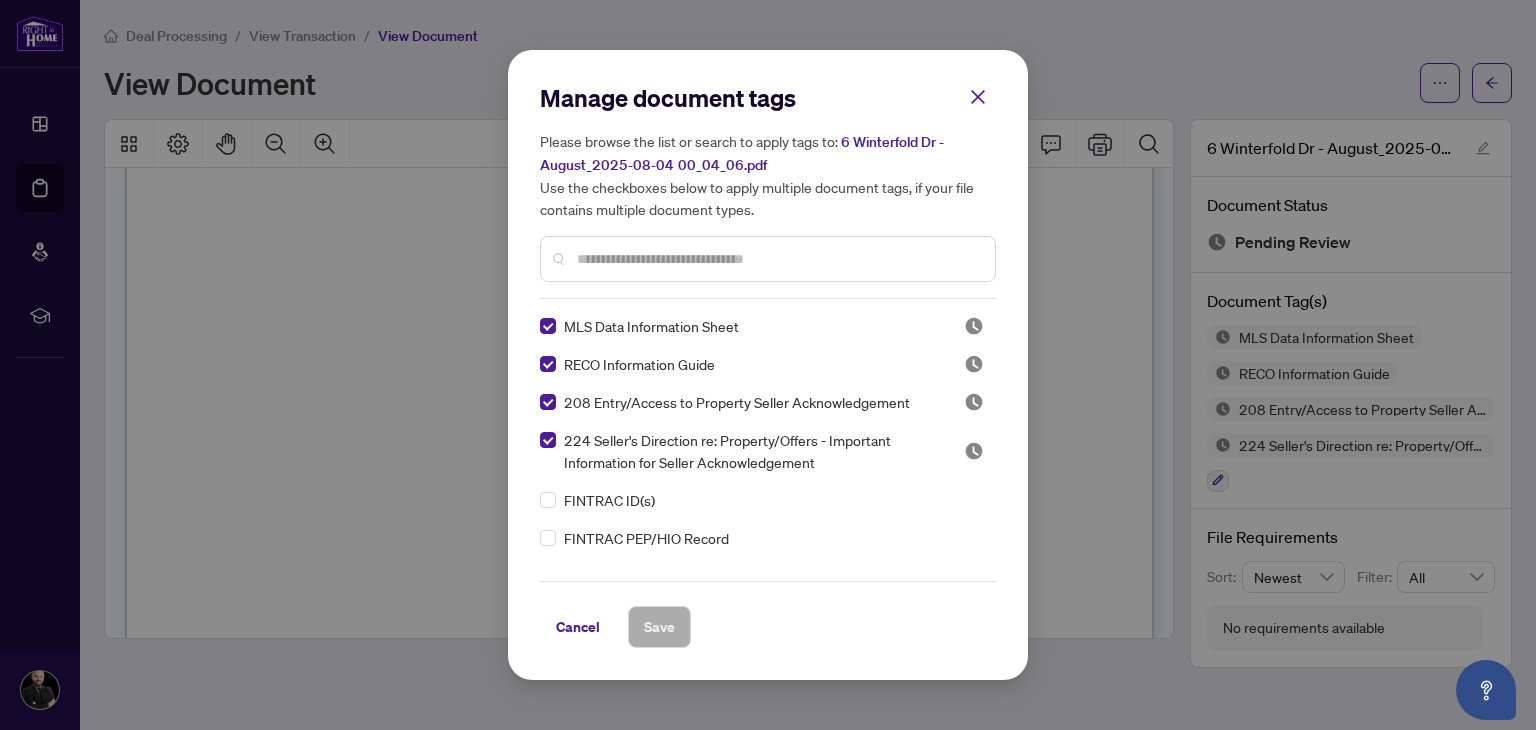 click at bounding box center [768, 259] 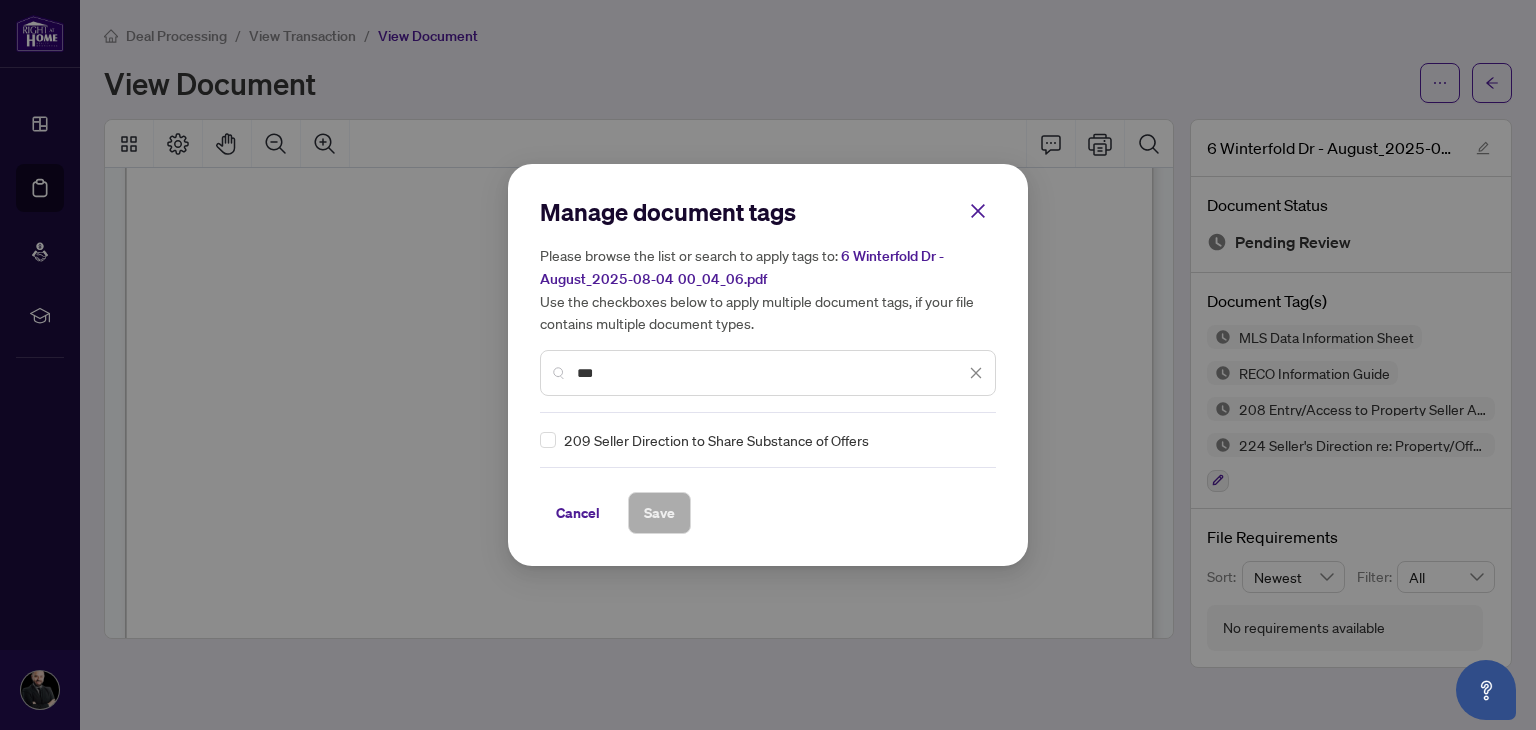 type on "***" 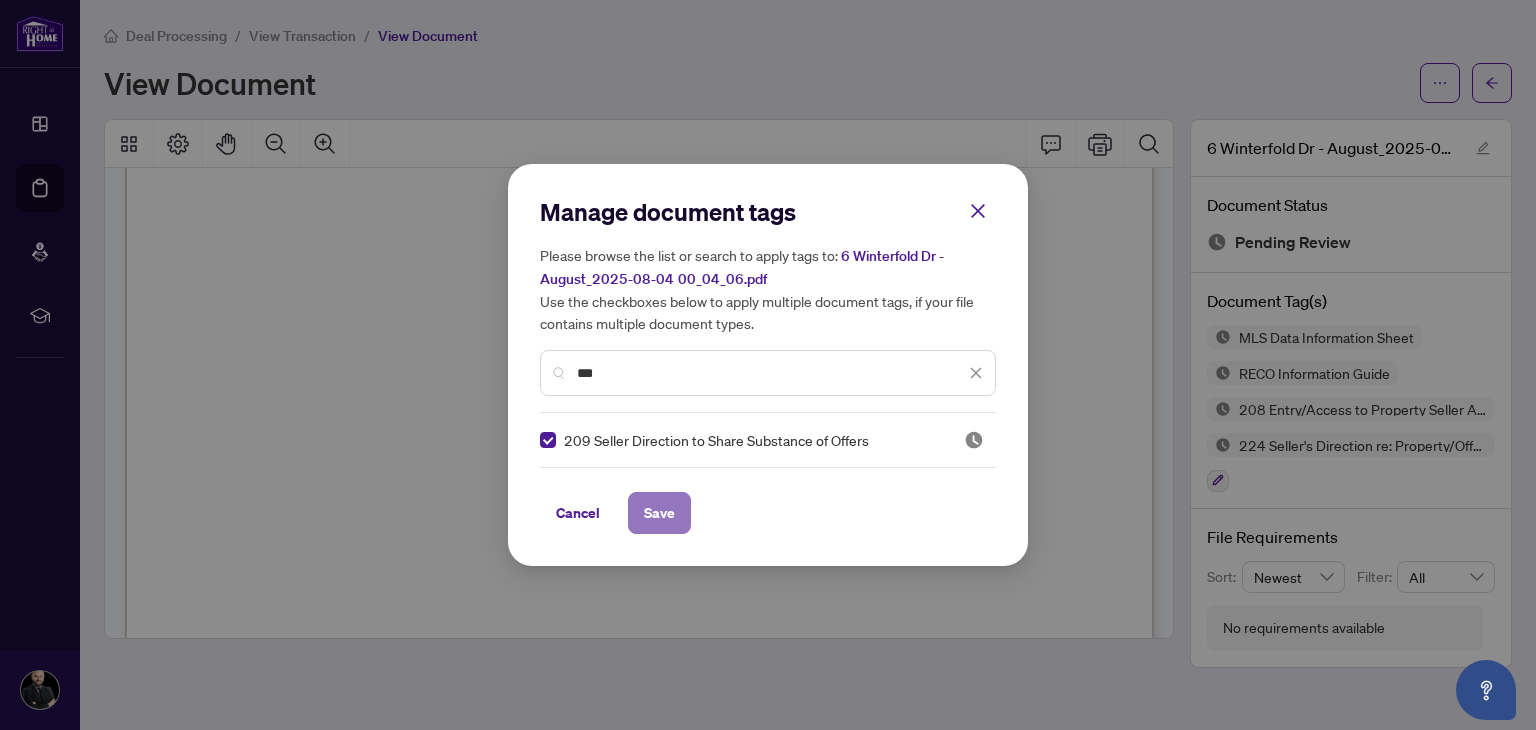 click on "Save" at bounding box center (659, 513) 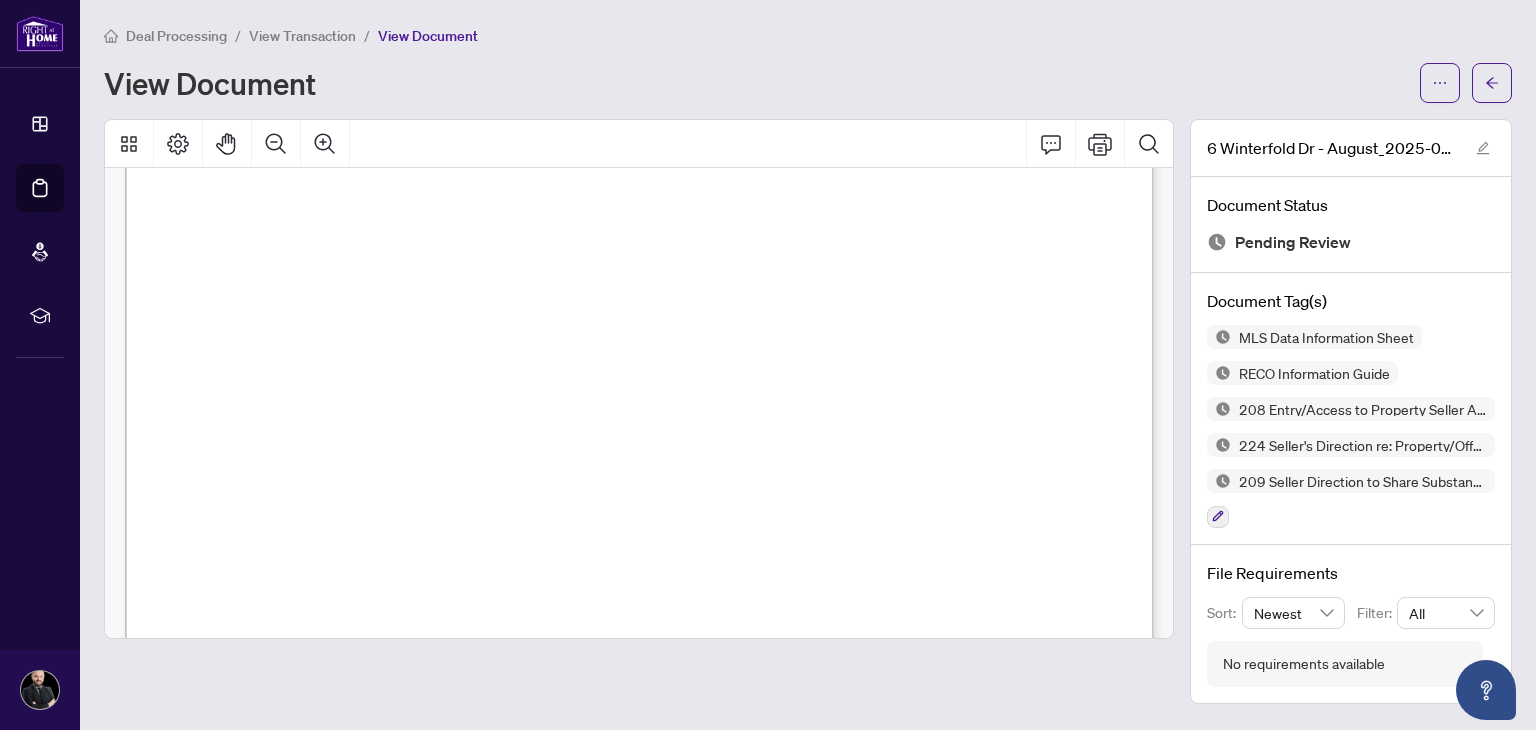 scroll, scrollTop: 41028, scrollLeft: 0, axis: vertical 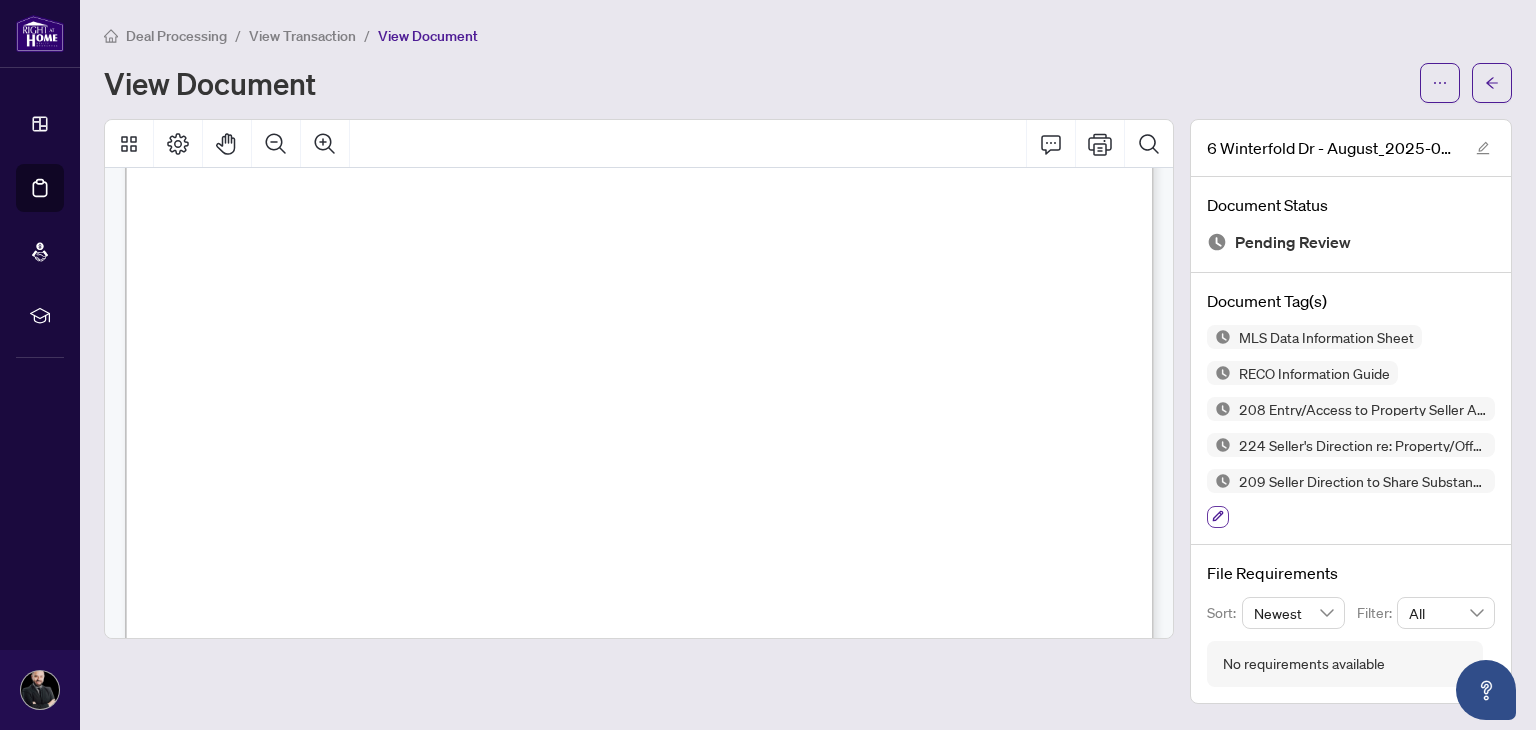 click 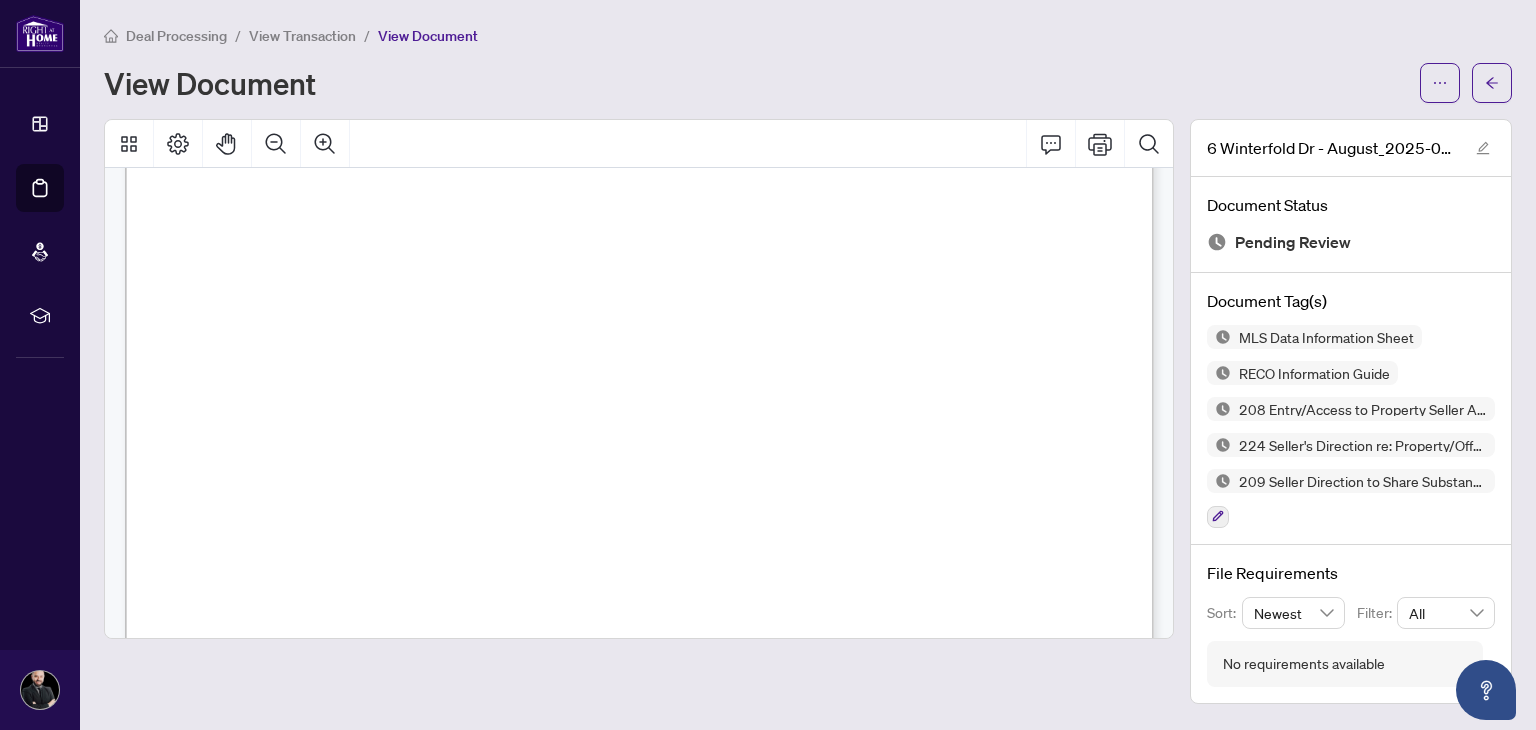 type 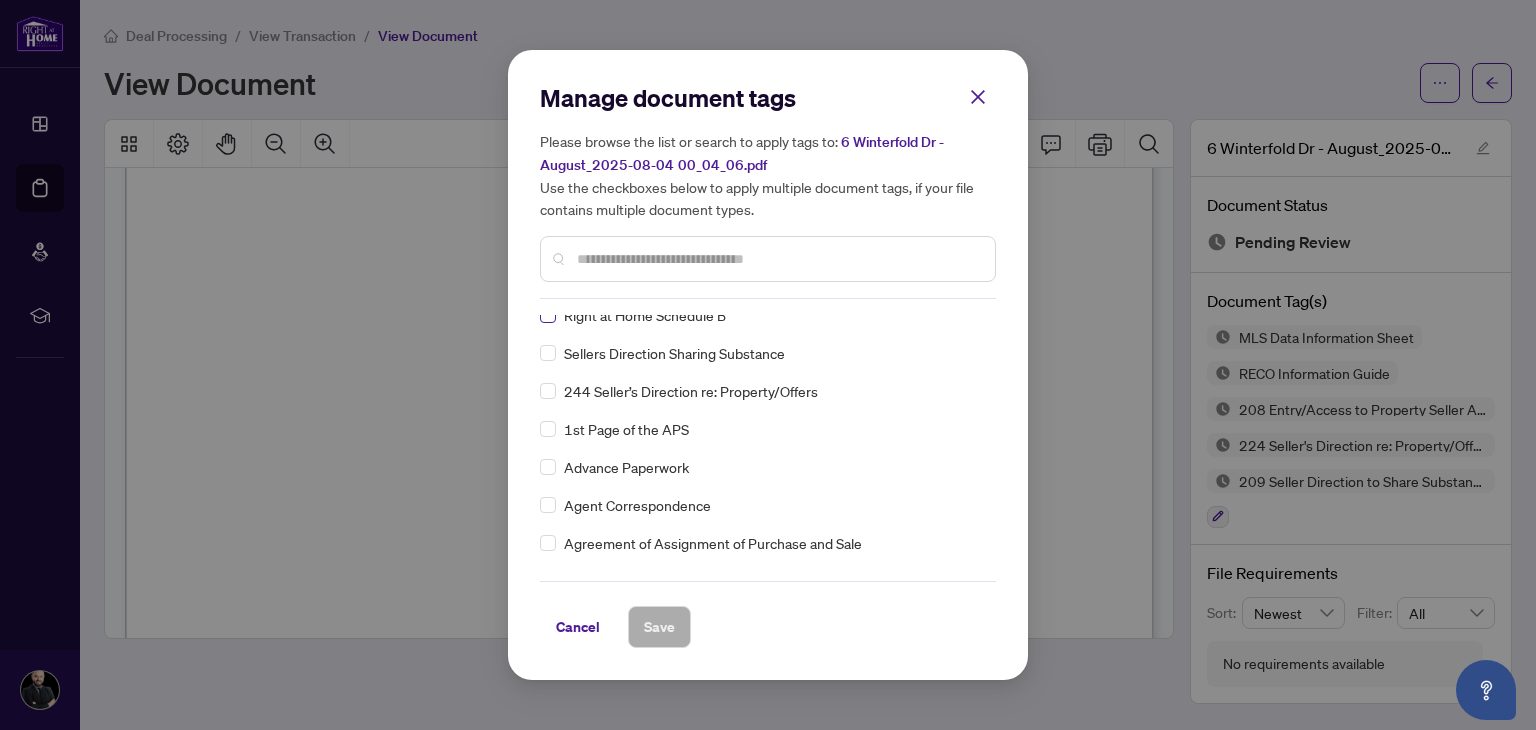 scroll, scrollTop: 350, scrollLeft: 0, axis: vertical 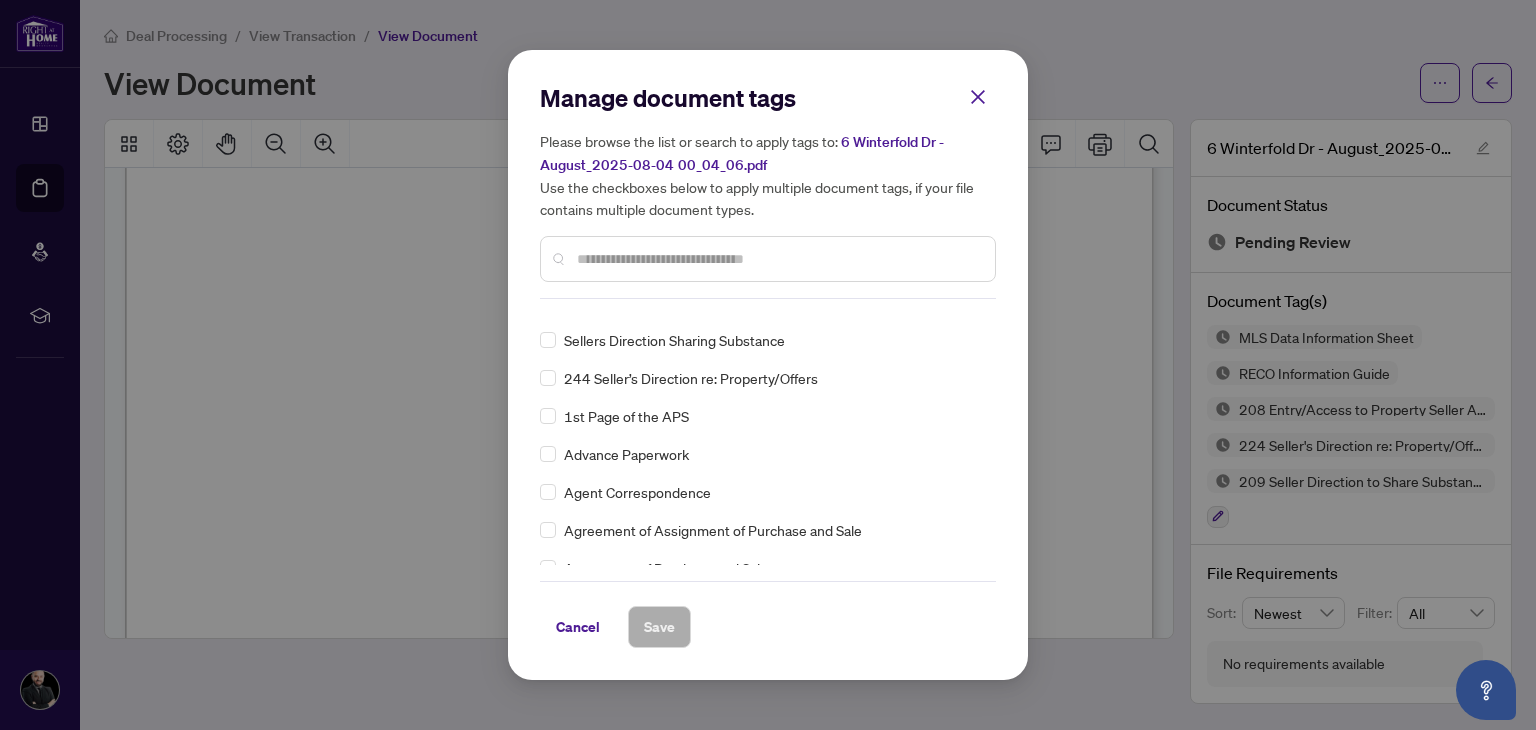 click at bounding box center (548, 264) 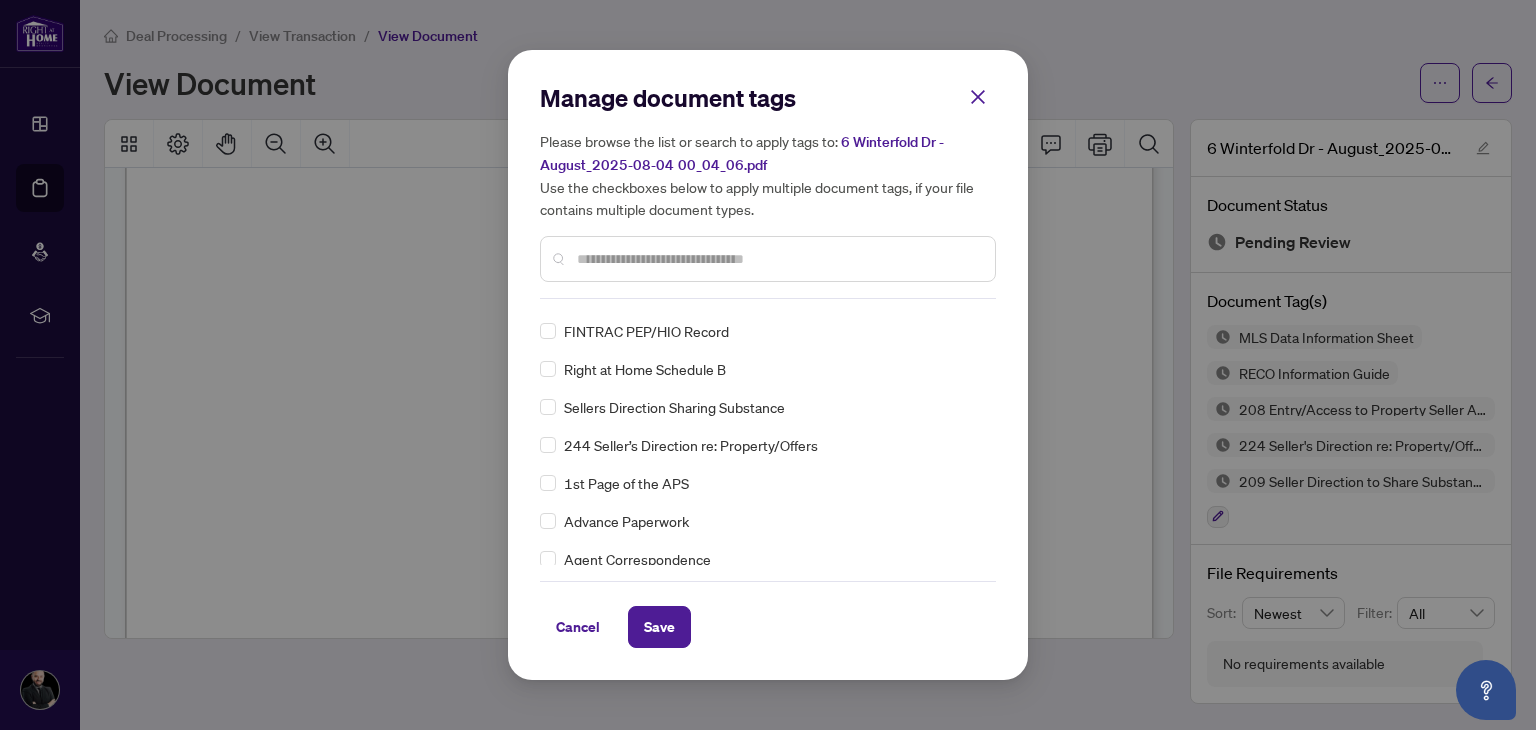 scroll, scrollTop: 301, scrollLeft: 0, axis: vertical 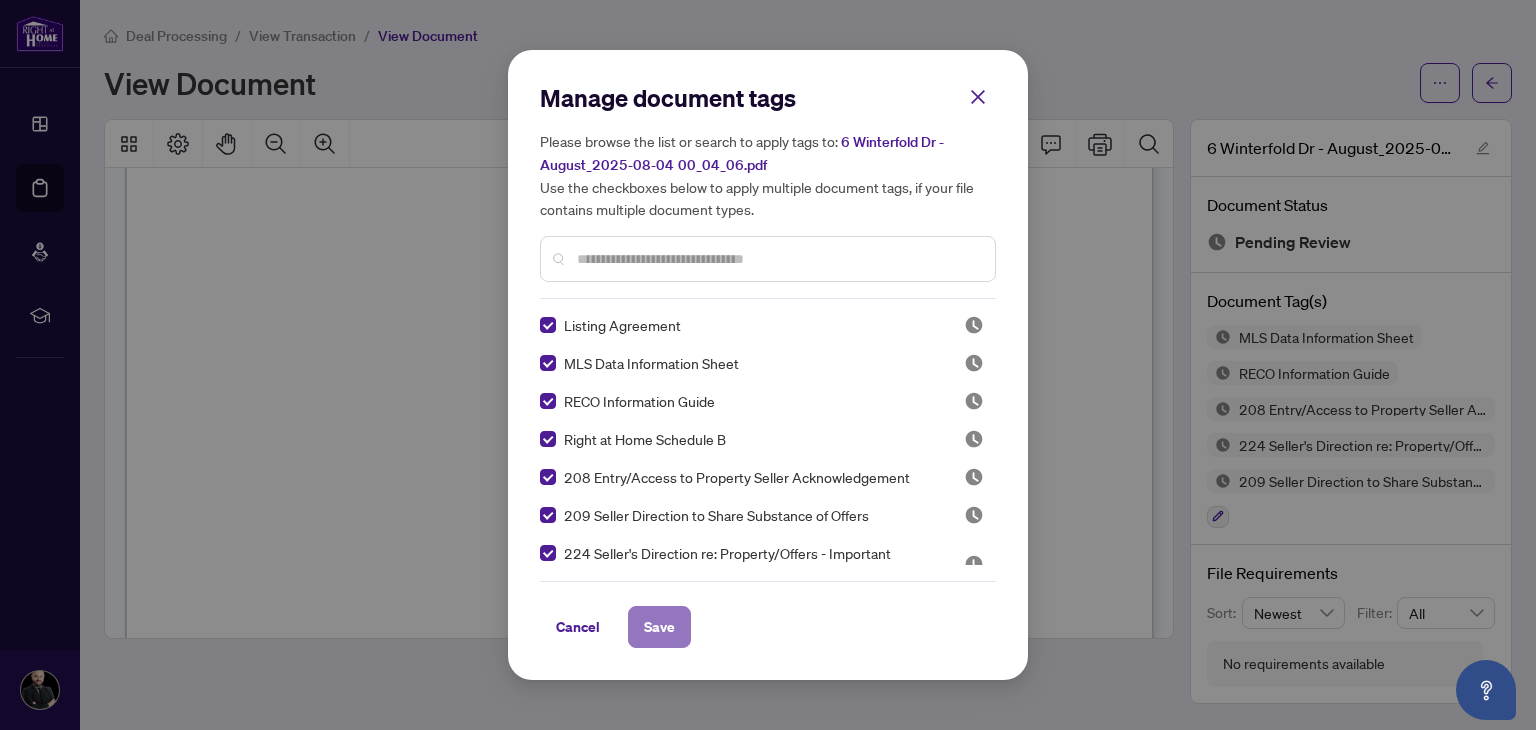 click on "Save" at bounding box center (659, 627) 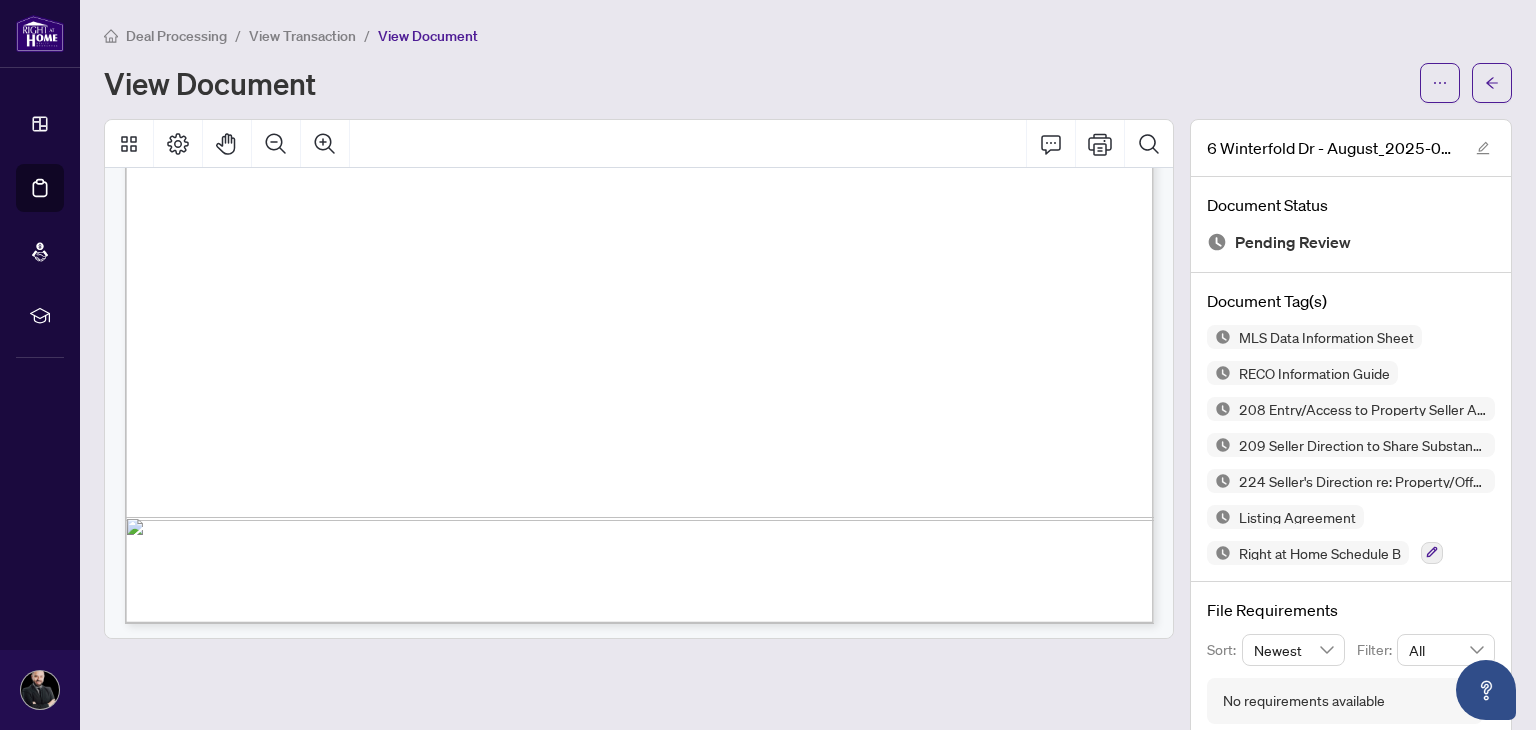 scroll, scrollTop: 45946, scrollLeft: 0, axis: vertical 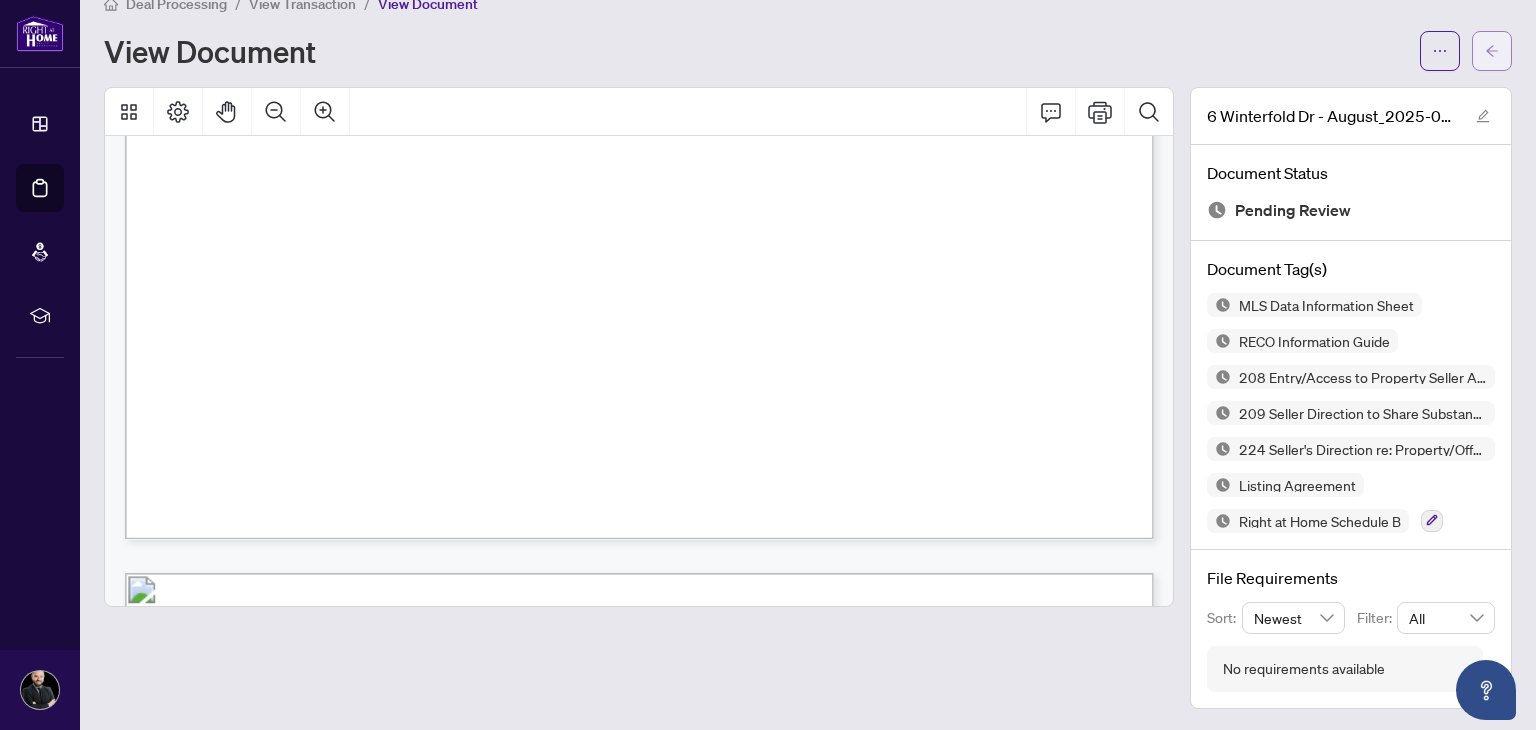click at bounding box center [1492, 51] 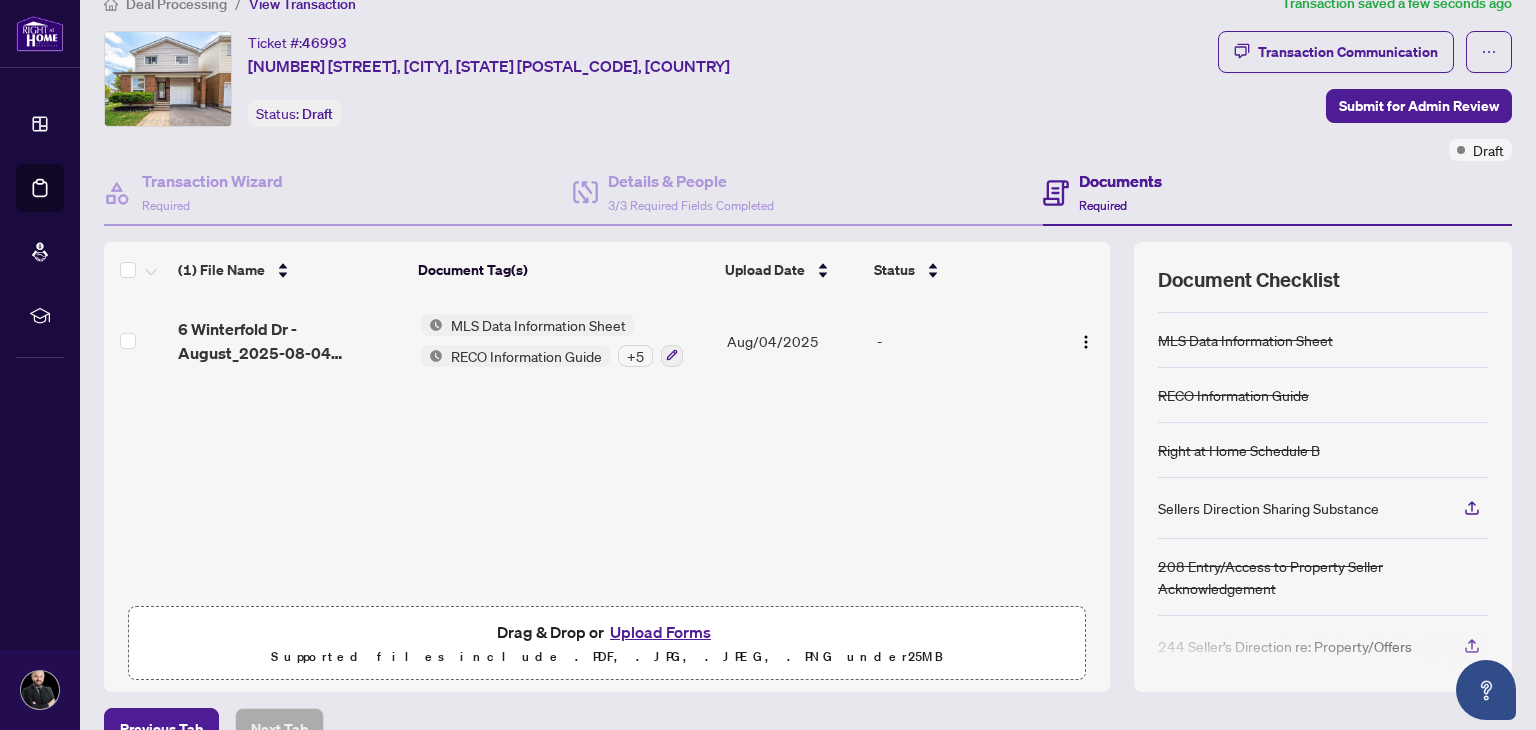 scroll, scrollTop: 180, scrollLeft: 0, axis: vertical 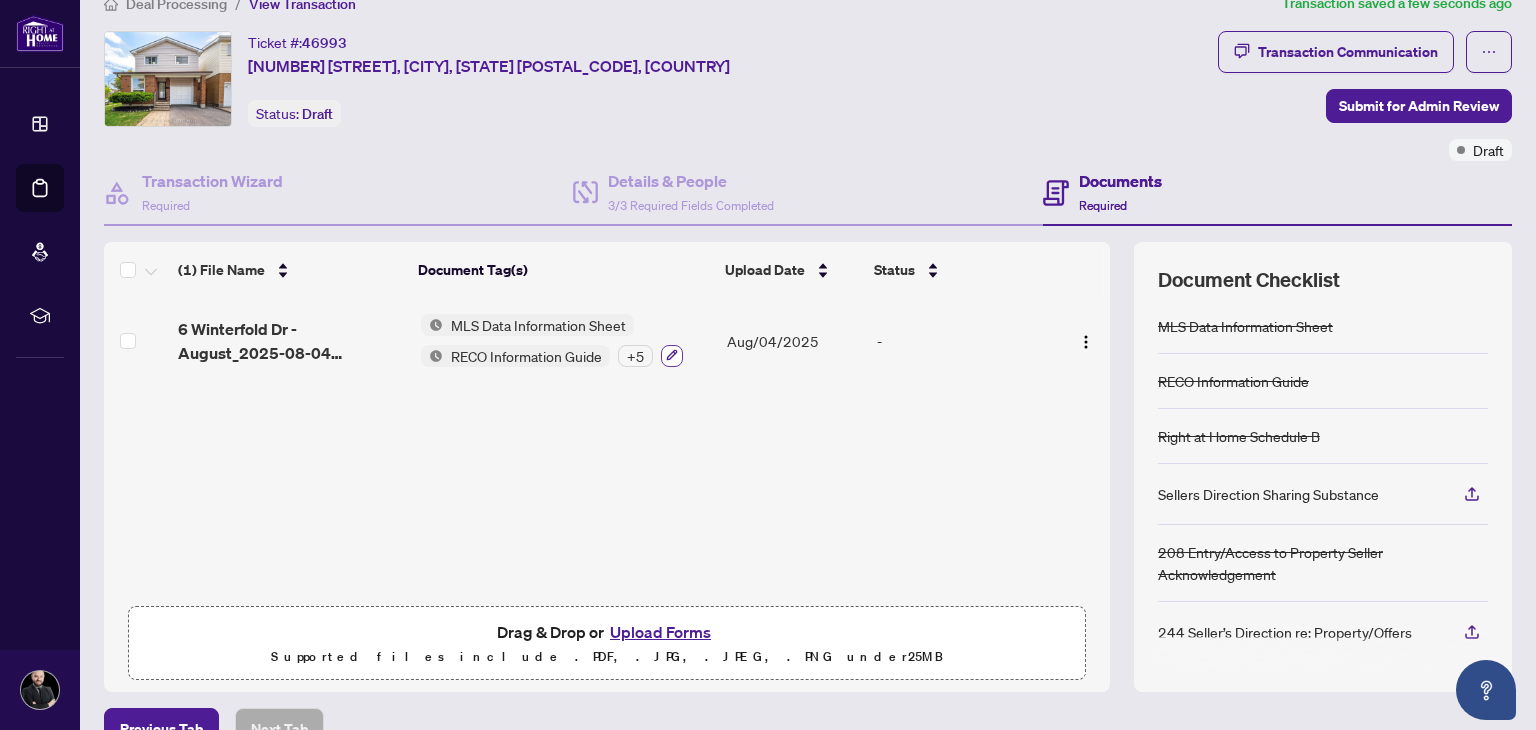 click 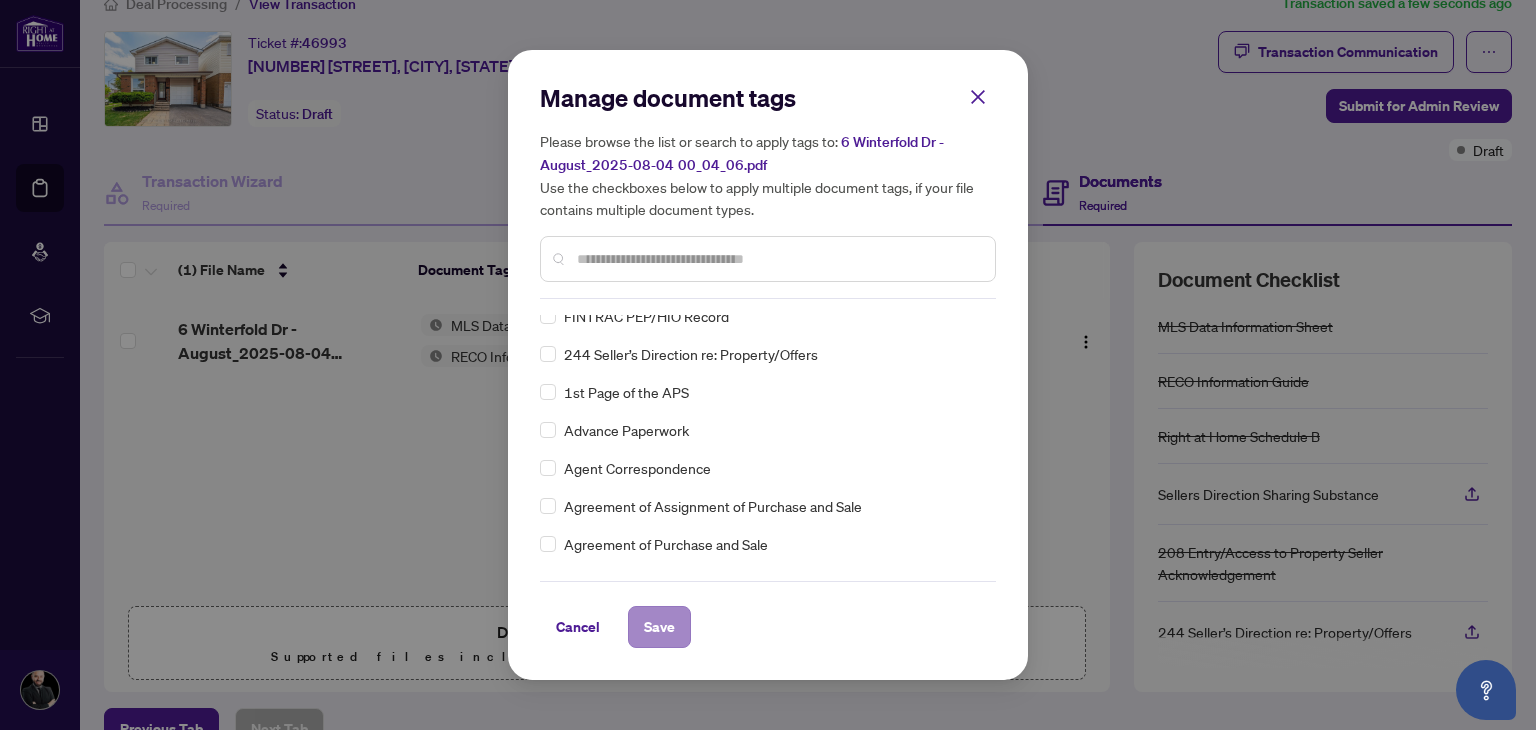 scroll, scrollTop: 74, scrollLeft: 0, axis: vertical 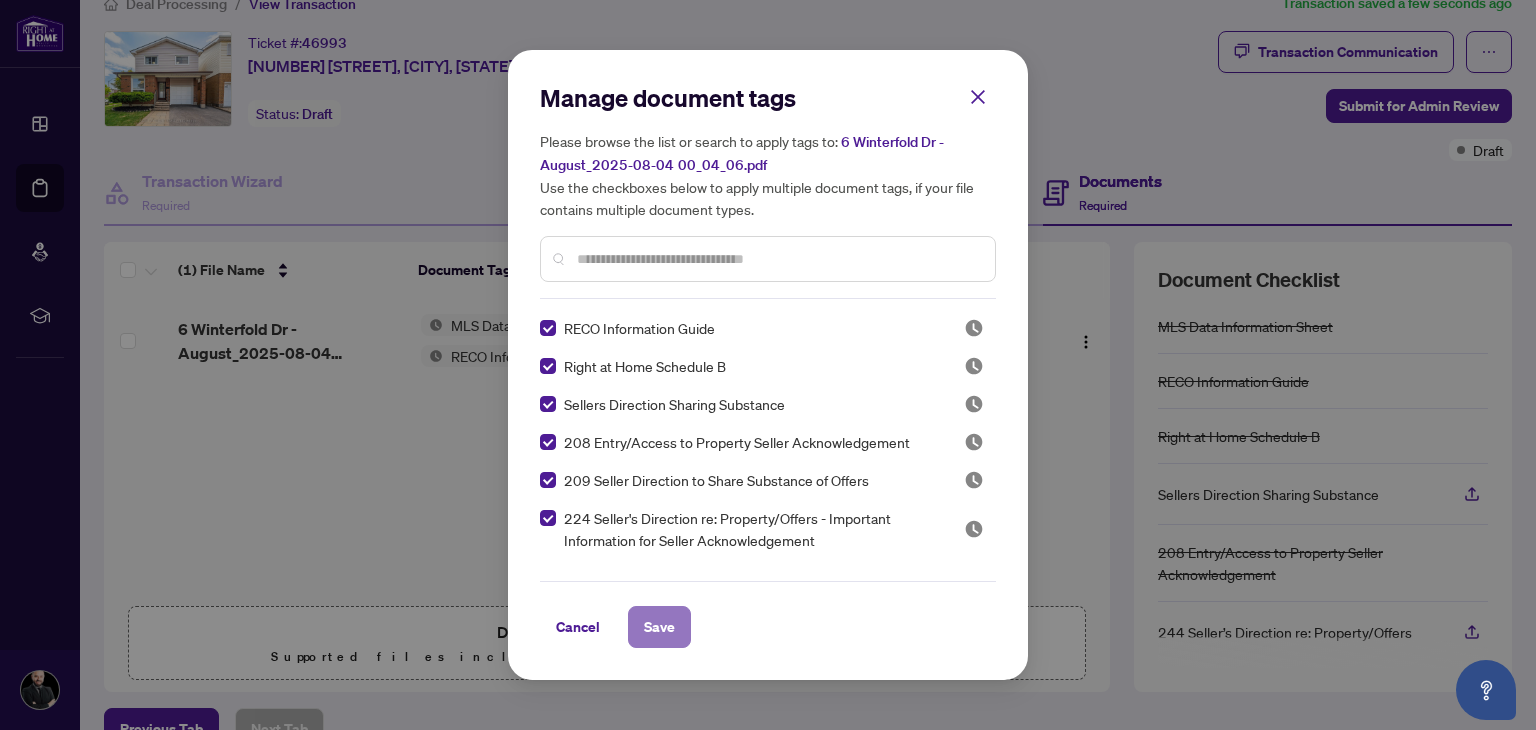 click on "Save" at bounding box center [659, 627] 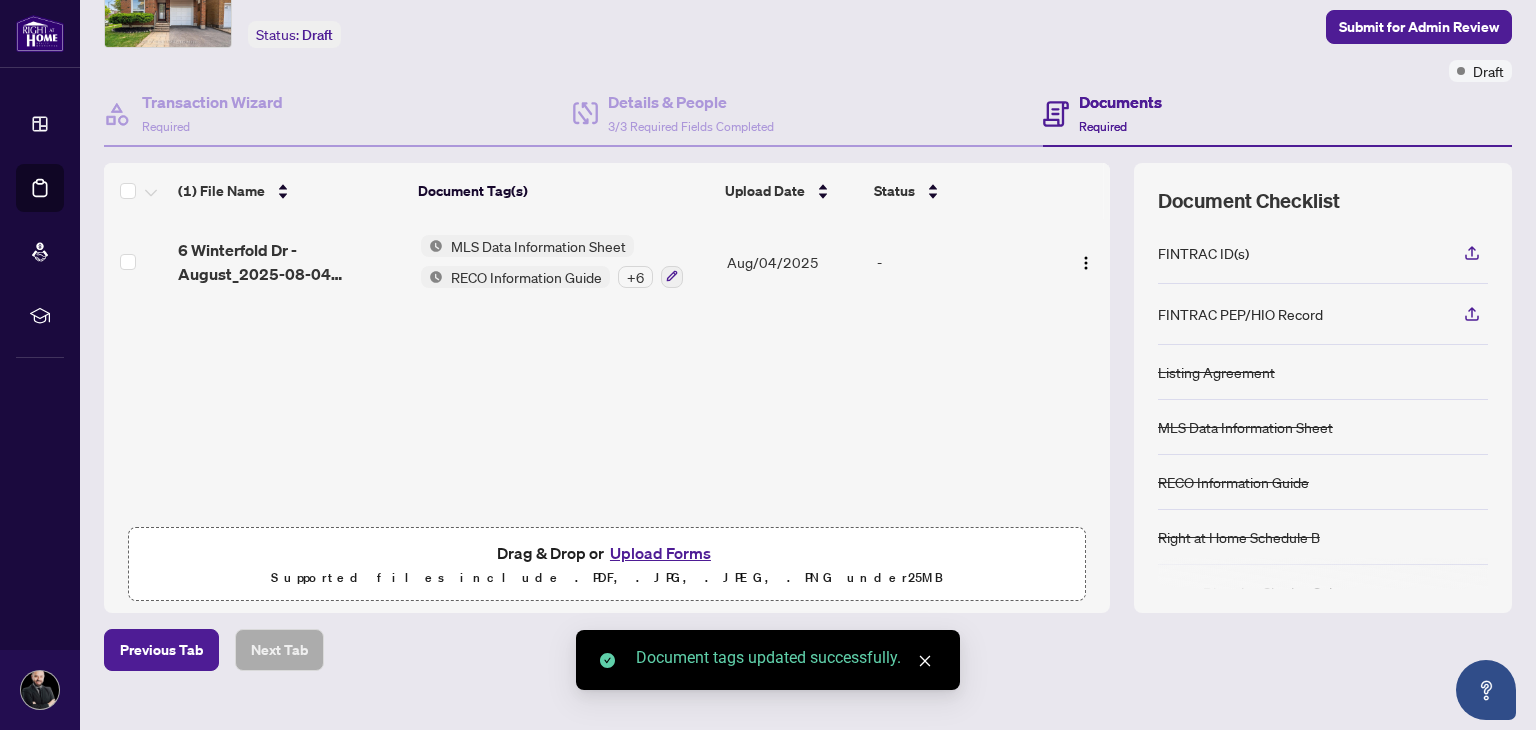 scroll, scrollTop: 143, scrollLeft: 0, axis: vertical 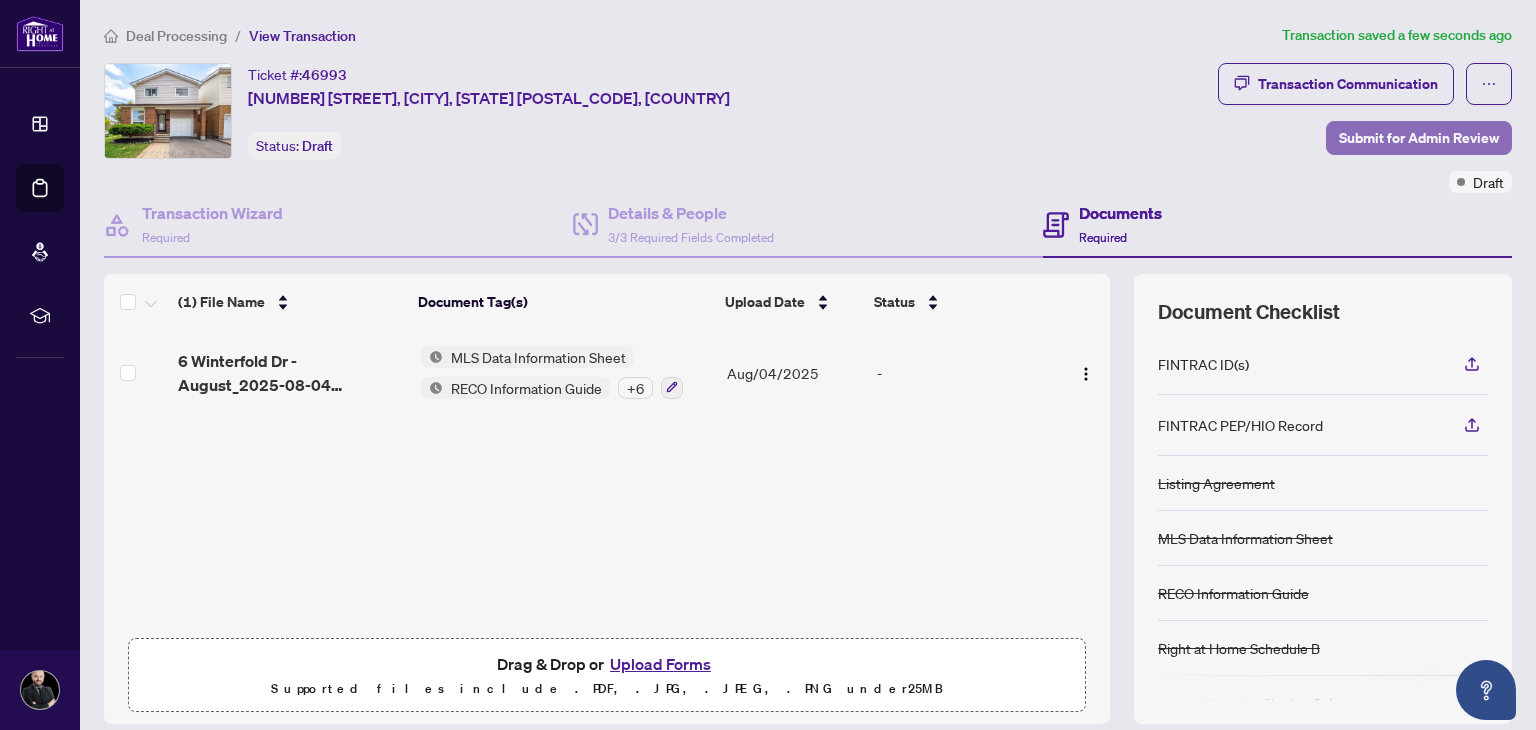 click on "Submit for Admin Review" at bounding box center [1419, 138] 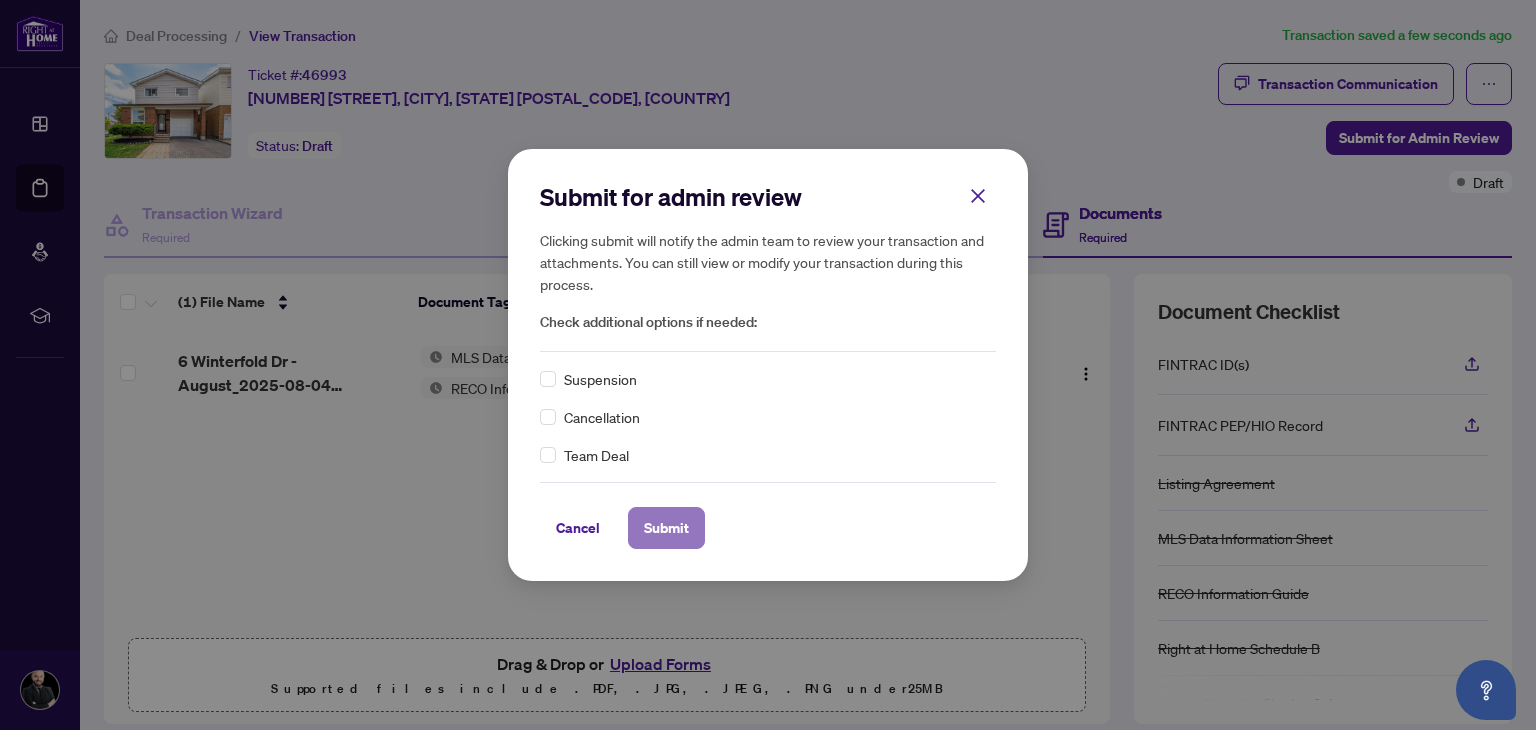 click on "Submit" at bounding box center [666, 528] 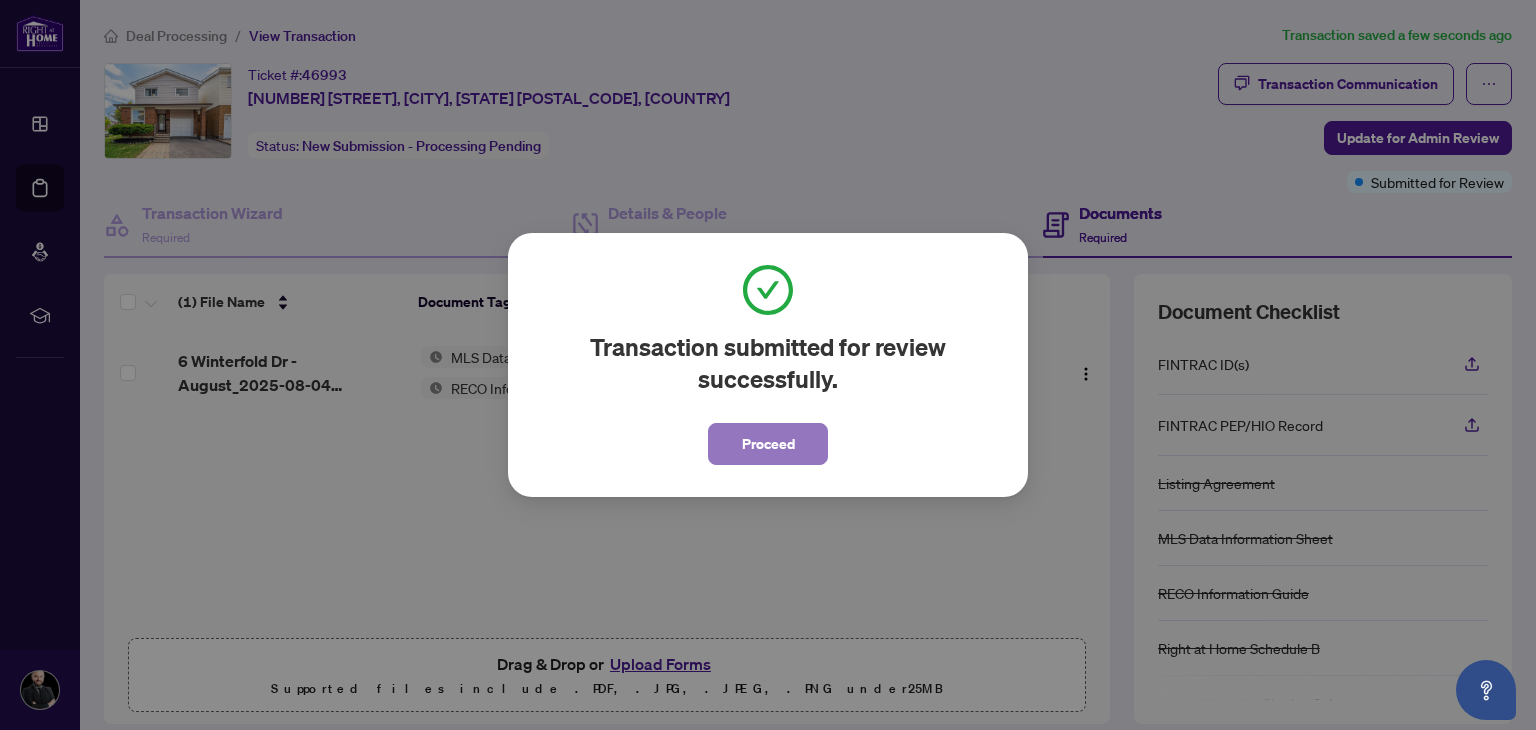 click on "Proceed" at bounding box center [768, 444] 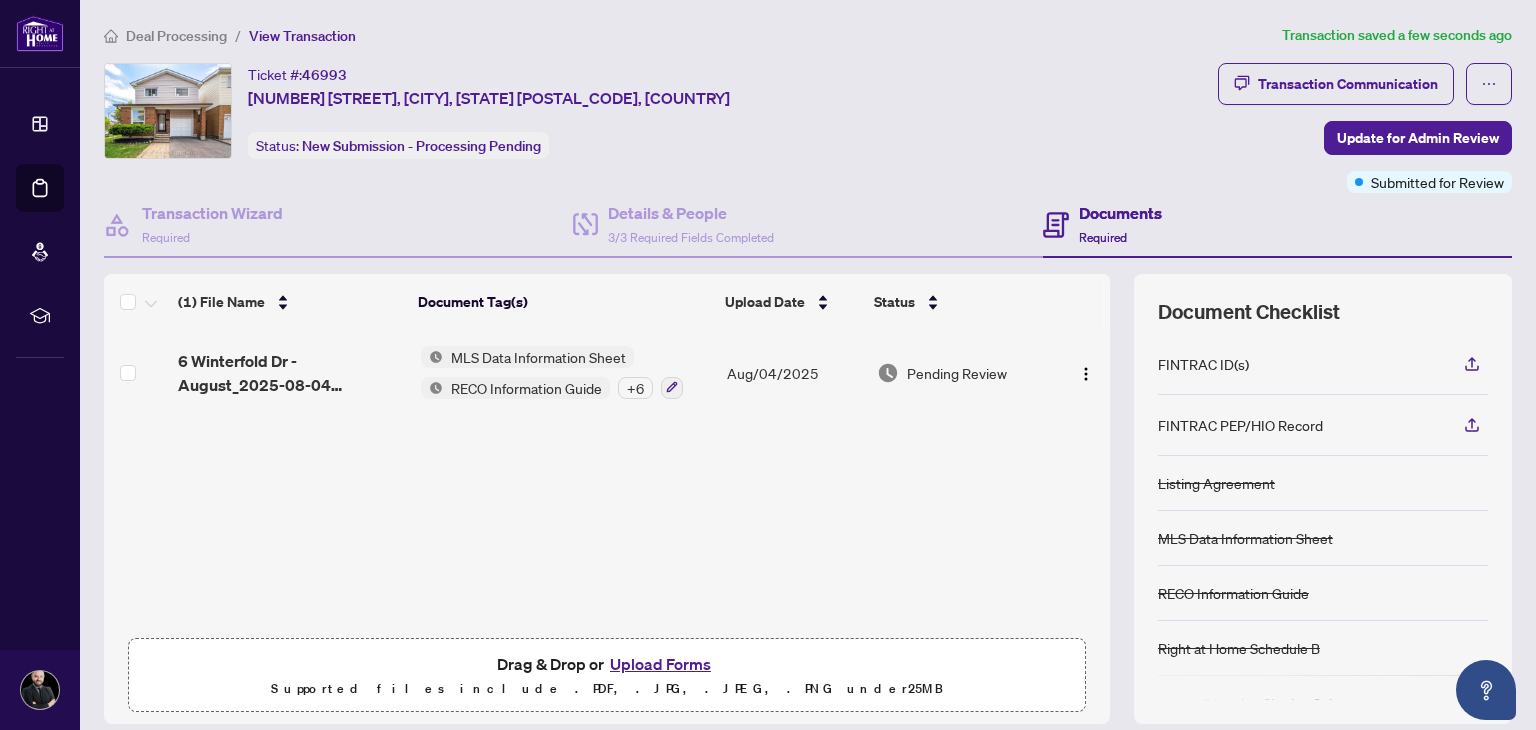 scroll, scrollTop: 0, scrollLeft: 0, axis: both 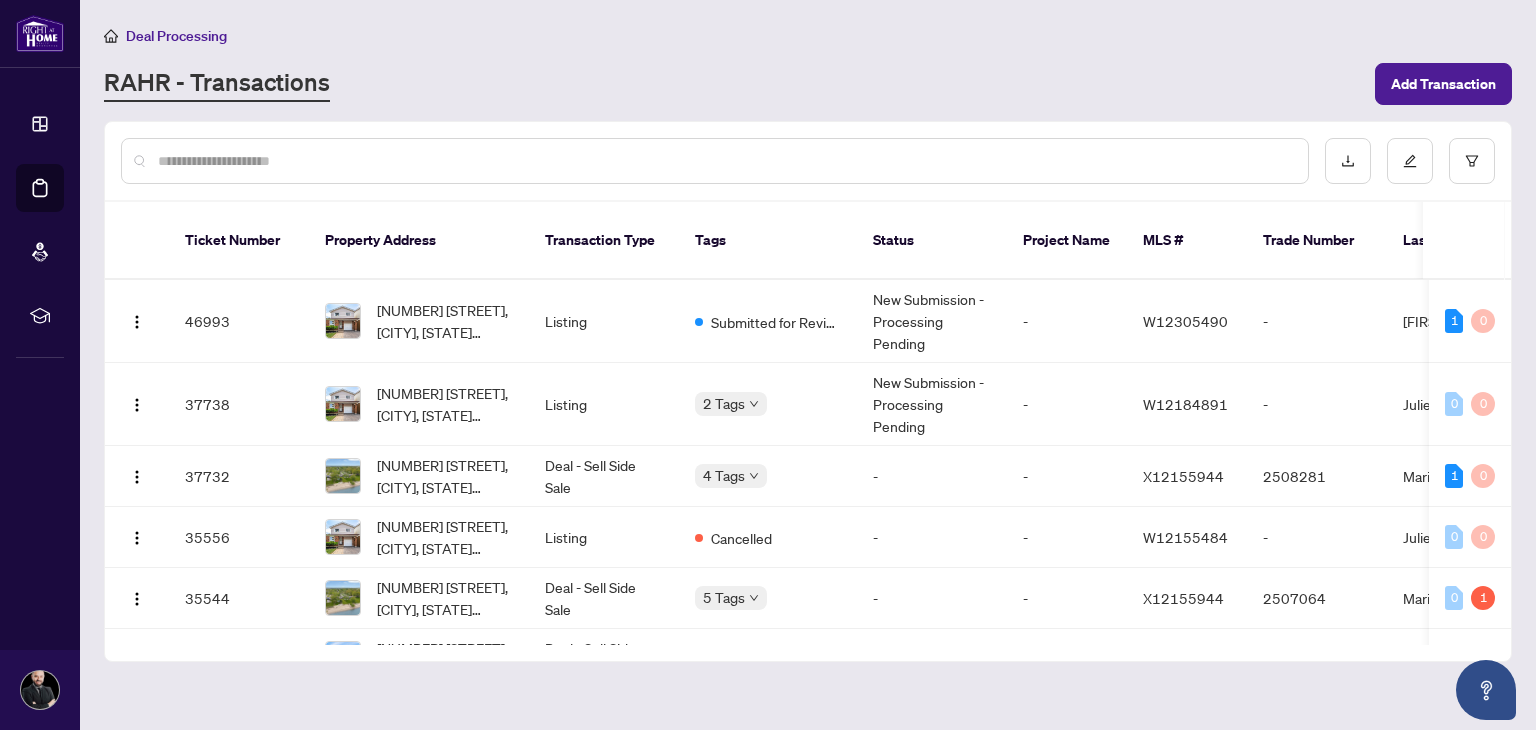click on "RAHR - Transactions" at bounding box center (733, 84) 